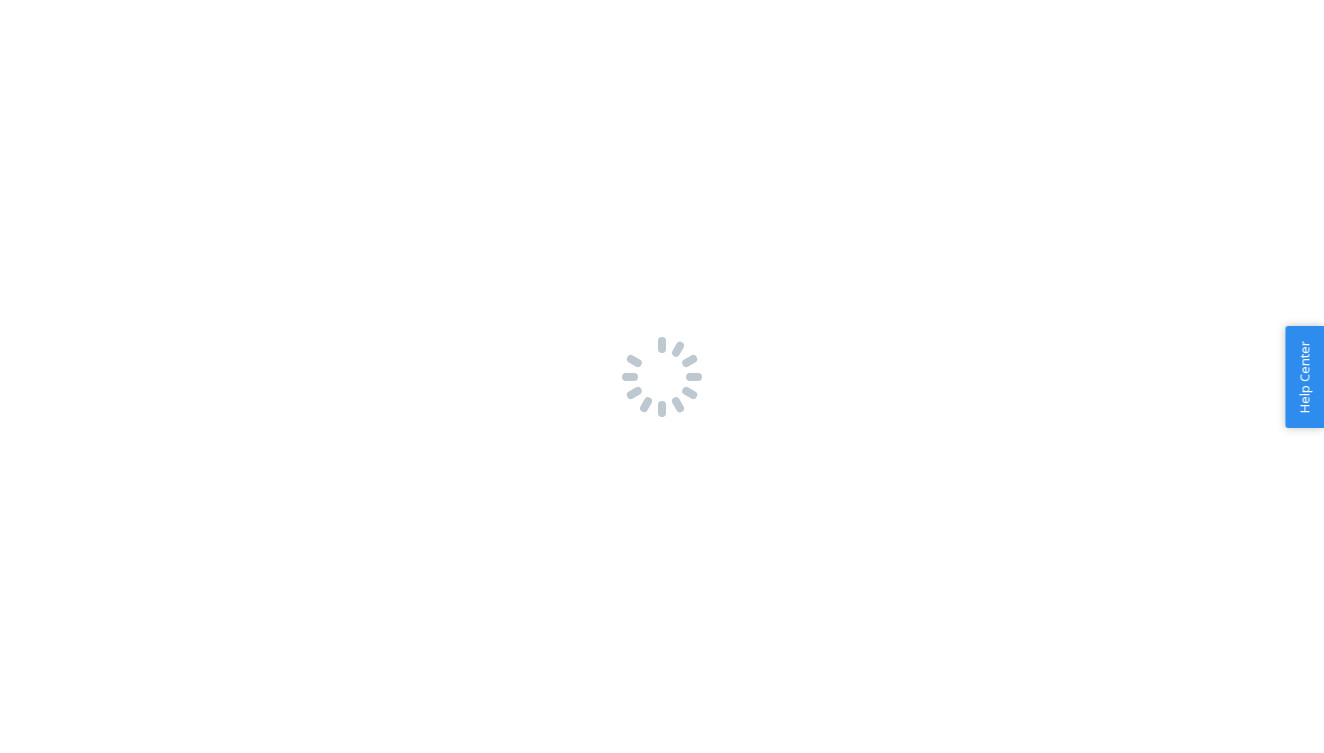 scroll, scrollTop: 0, scrollLeft: 0, axis: both 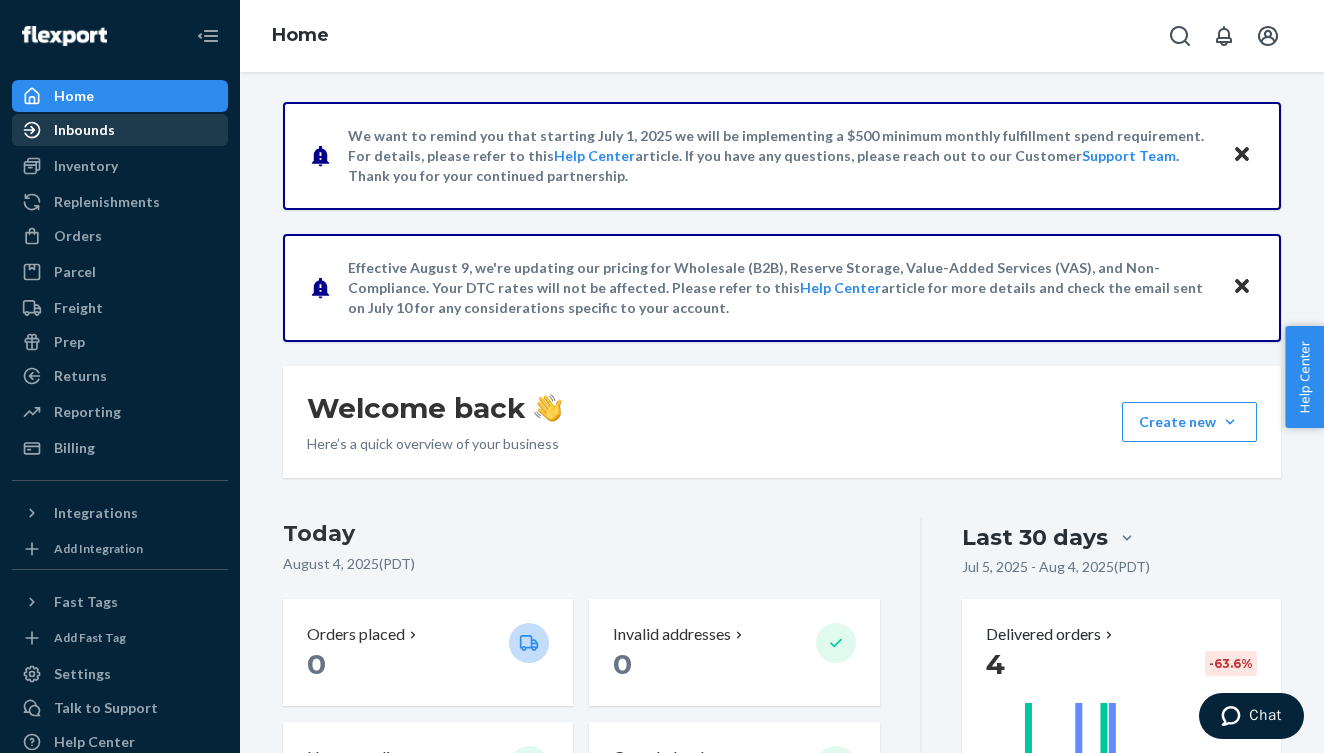 click on "Inbounds" at bounding box center [84, 130] 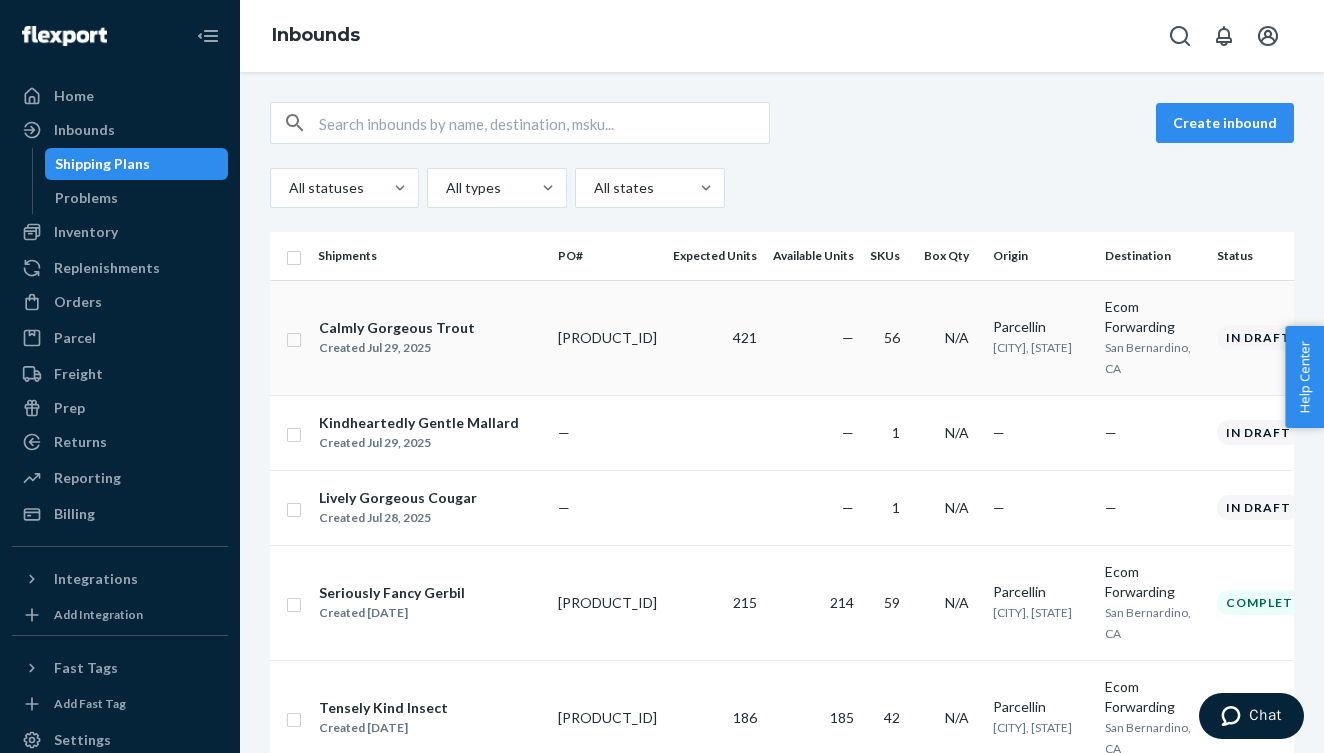 click on "Calmly Gorgeous Trout Created [DATE]" at bounding box center [430, 338] 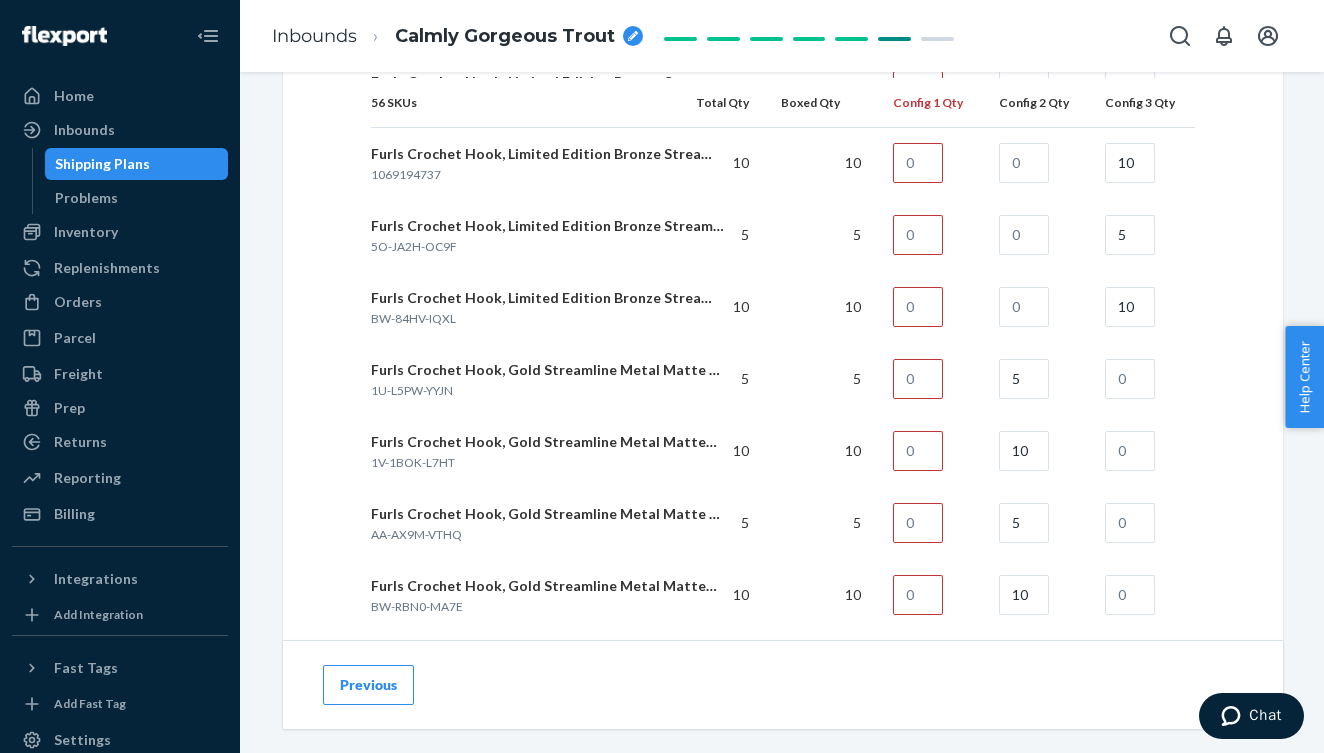 scroll, scrollTop: 2959, scrollLeft: 0, axis: vertical 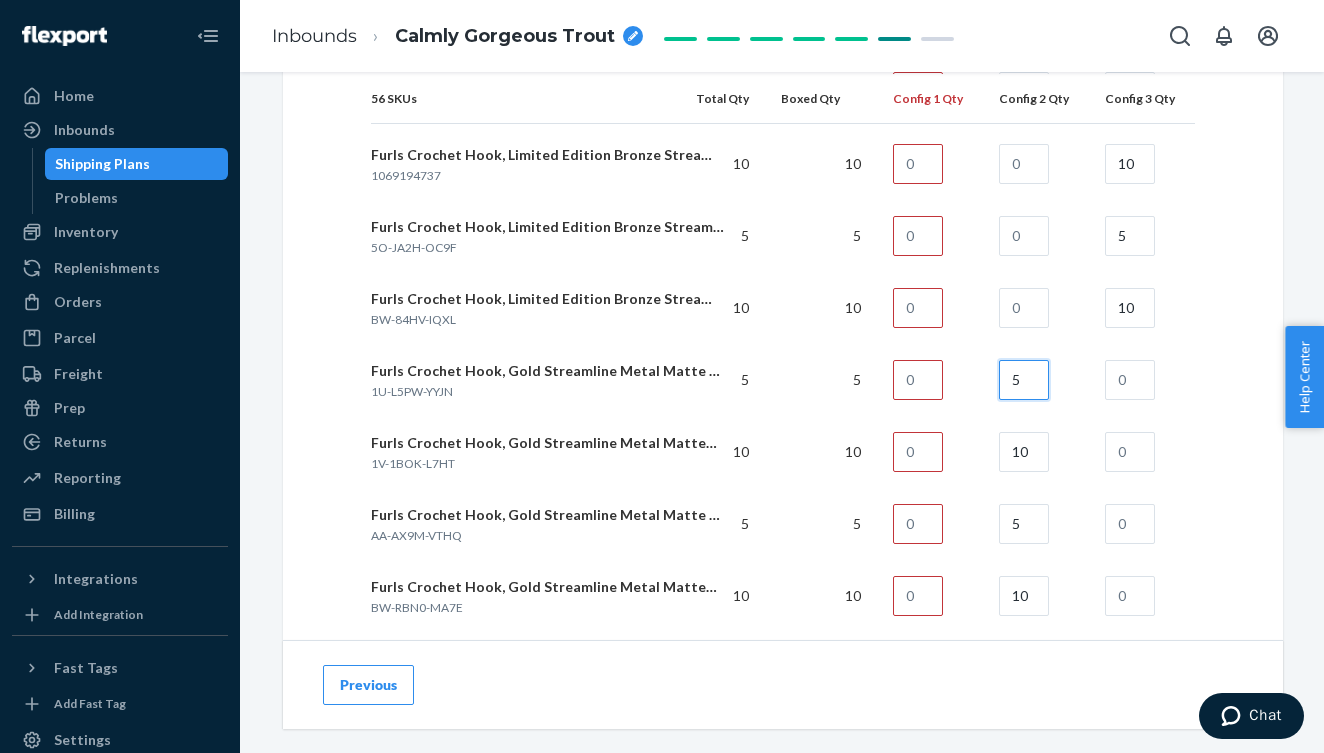 drag, startPoint x: 1031, startPoint y: 383, endPoint x: 999, endPoint y: 382, distance: 32.01562 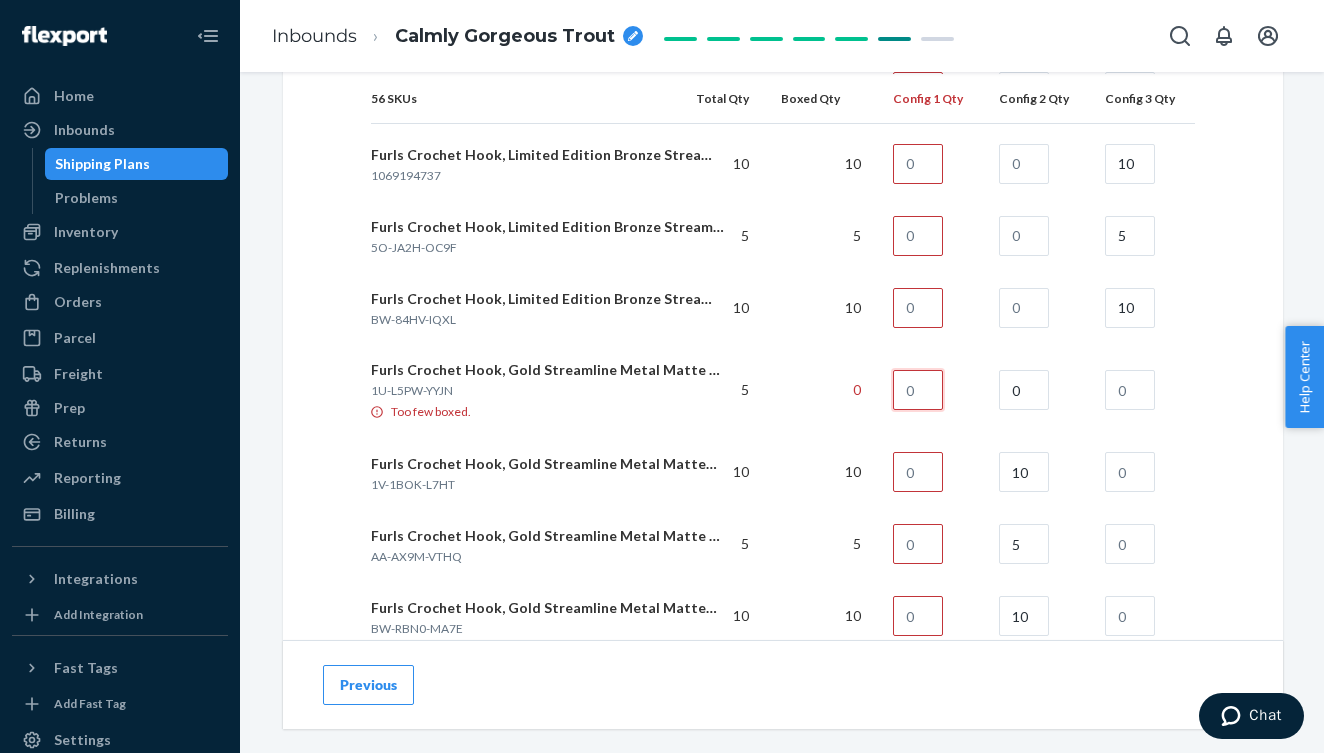drag, startPoint x: 935, startPoint y: 386, endPoint x: 868, endPoint y: 386, distance: 67 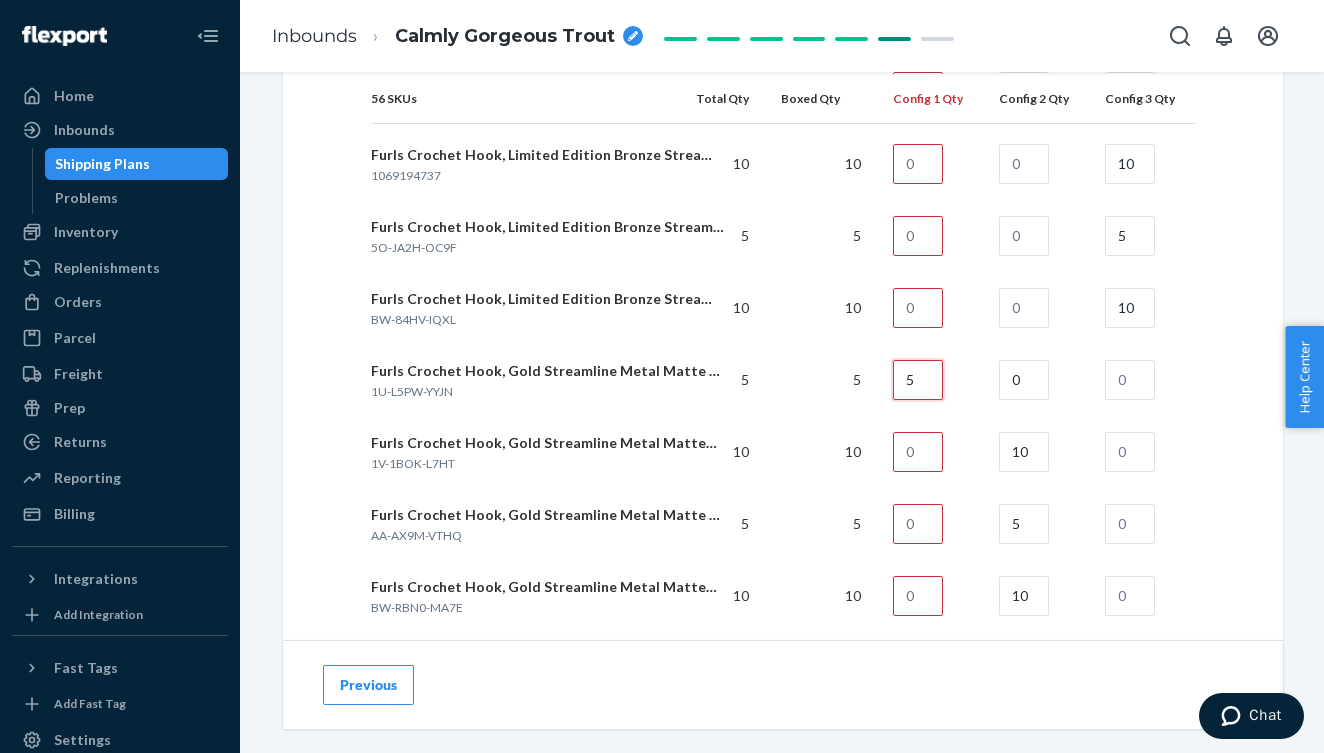 type on "5" 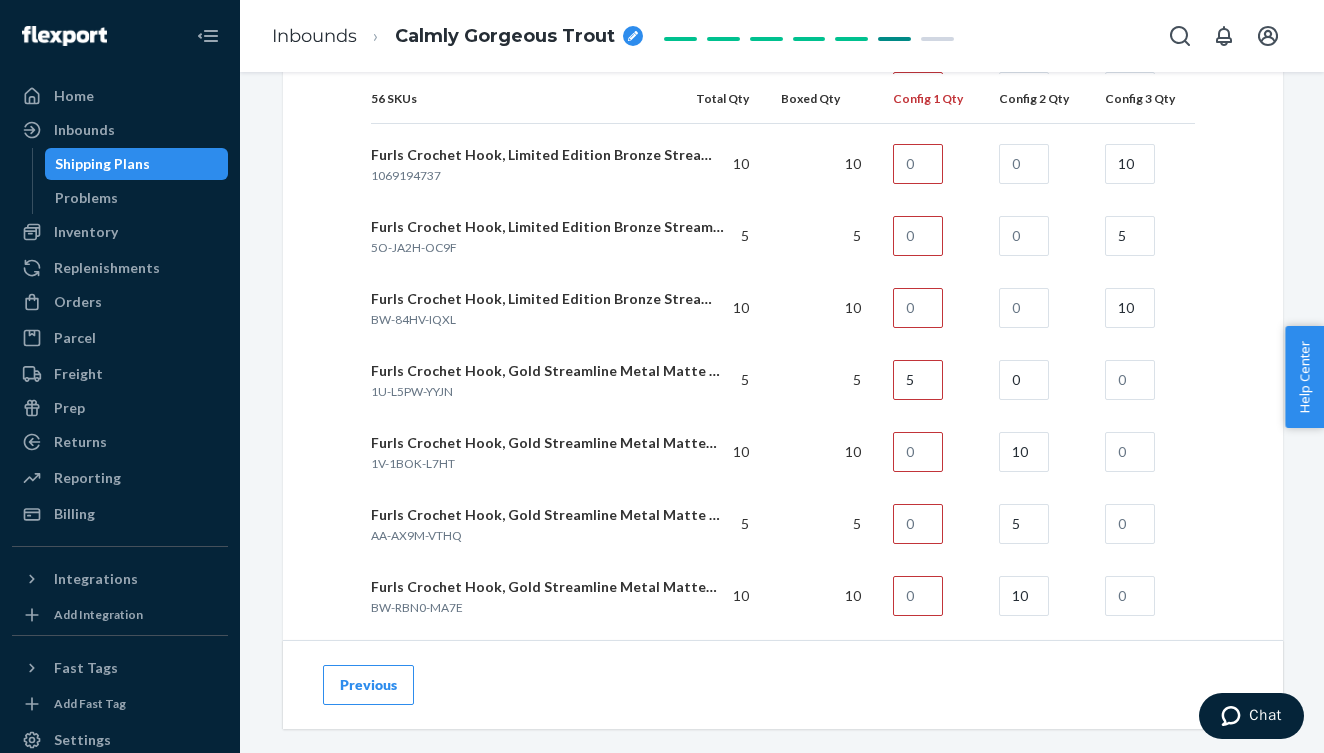click on "How will your shipment be packed? Multiple SKUs per box To avoid receiving delays and non-compliance charges, SKUs must be separated within each box. This can be done in a few ways, such as bagging SKUs separately before packing. Upon arrival to the warehouse, SKUs cannot be mixed up, so assume boxes may be tossed around during transportation. Learn more about packaging requirements . Inbound each SKU in 5 or more boxes to maximize your Fast Tag coverage Learn more How many box configurations will you use? 3 56 SKUs Total Qty Boxed Qty Config 1 Qty Config 2 Qty Config 3 Qty Number of Boxes 1 1 1 Furls Crochet Hook, Onyx Streamline Metal Polished&Matte Finish, Ergonomic Handle Crochet Hooks 7" (Onyx - Polished, K - 6.5mm) [PRODUCT_ID] 5 5 5 Furls Crochet Hook, Onyx Streamline Metal Polished&Matte Finish, Ergonomic Handle Crochet Hooks 7" (Onyx - Polished, H - 5.00mm) [PRODUCT_ID] 10 10 10 [PRODUCT_ID] 10 10 10 [PRODUCT_ID] 5 5 5 [PRODUCT_ID] 5 5 5 [PRODUCT_ID] 10 10 10 [PRODUCT_ID] 10 10 10 [PRODUCT_ID] 10 10 10" at bounding box center [783, 666] 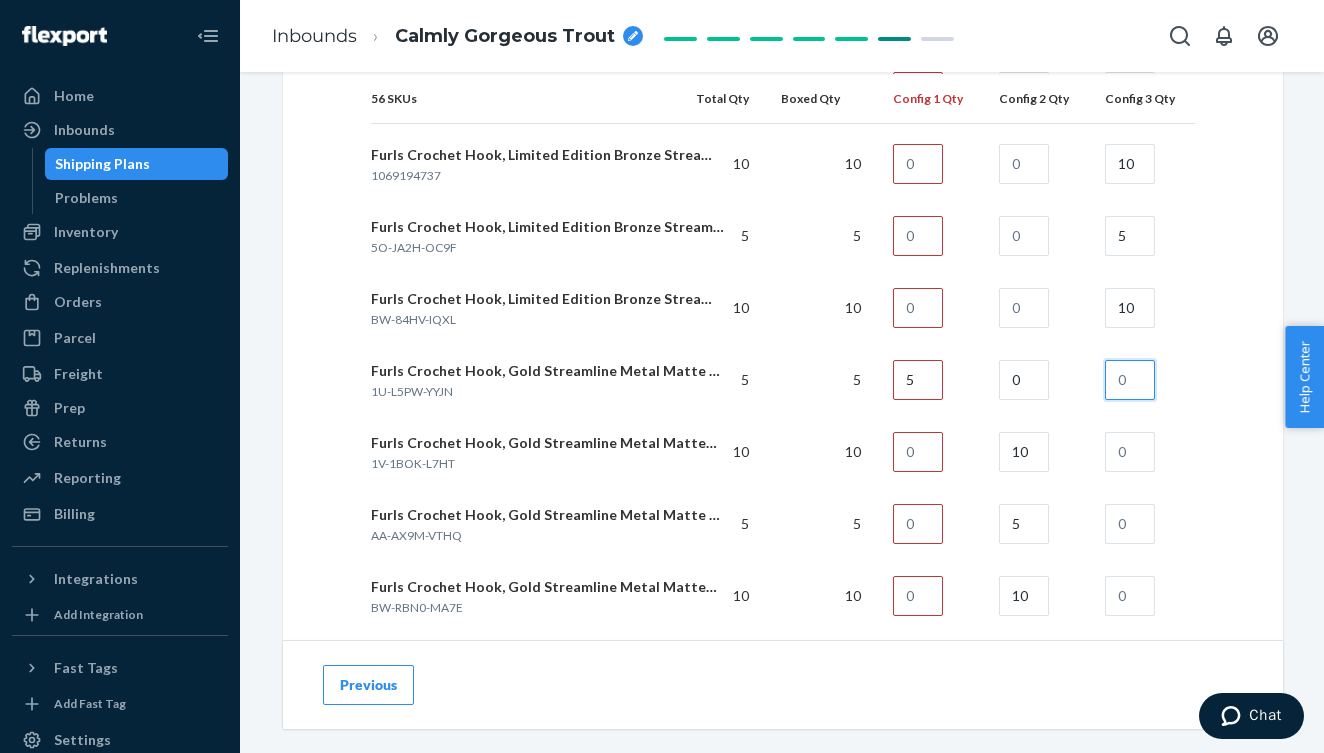 drag, startPoint x: 1139, startPoint y: 380, endPoint x: 1080, endPoint y: 380, distance: 59 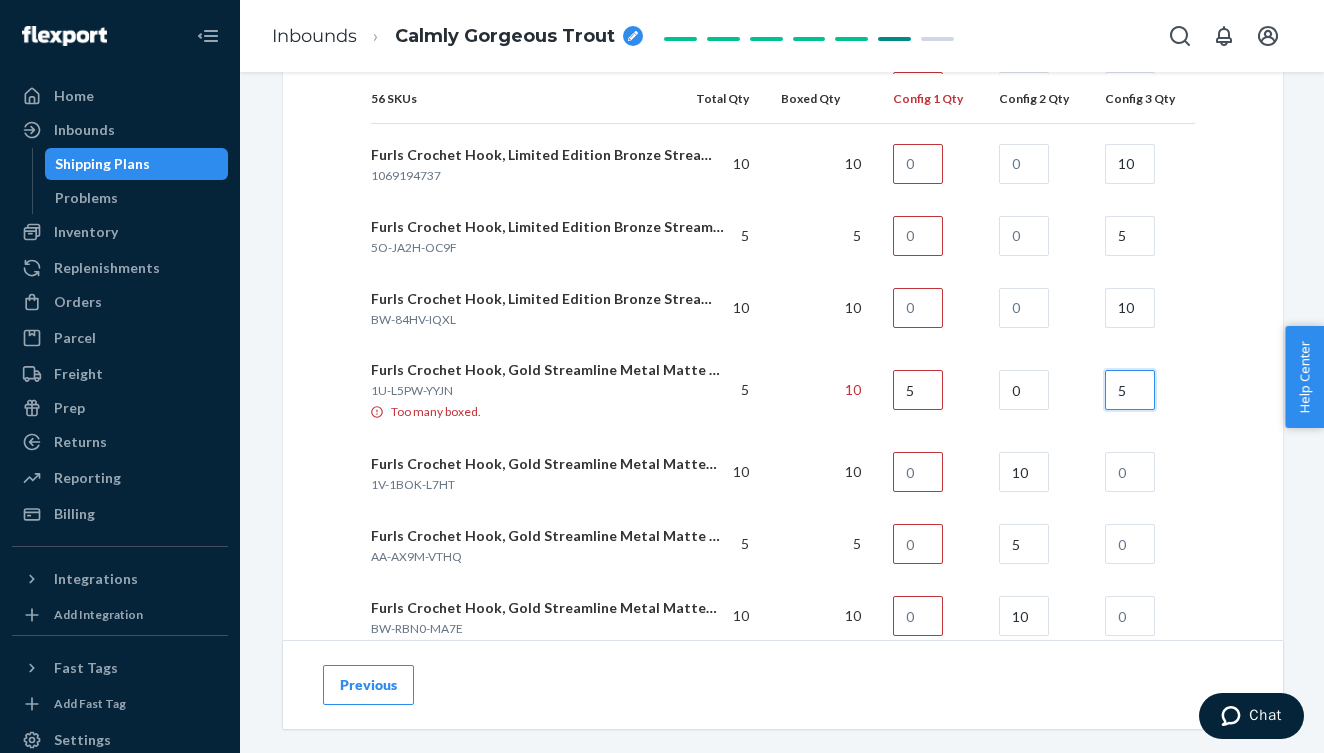 type on "5" 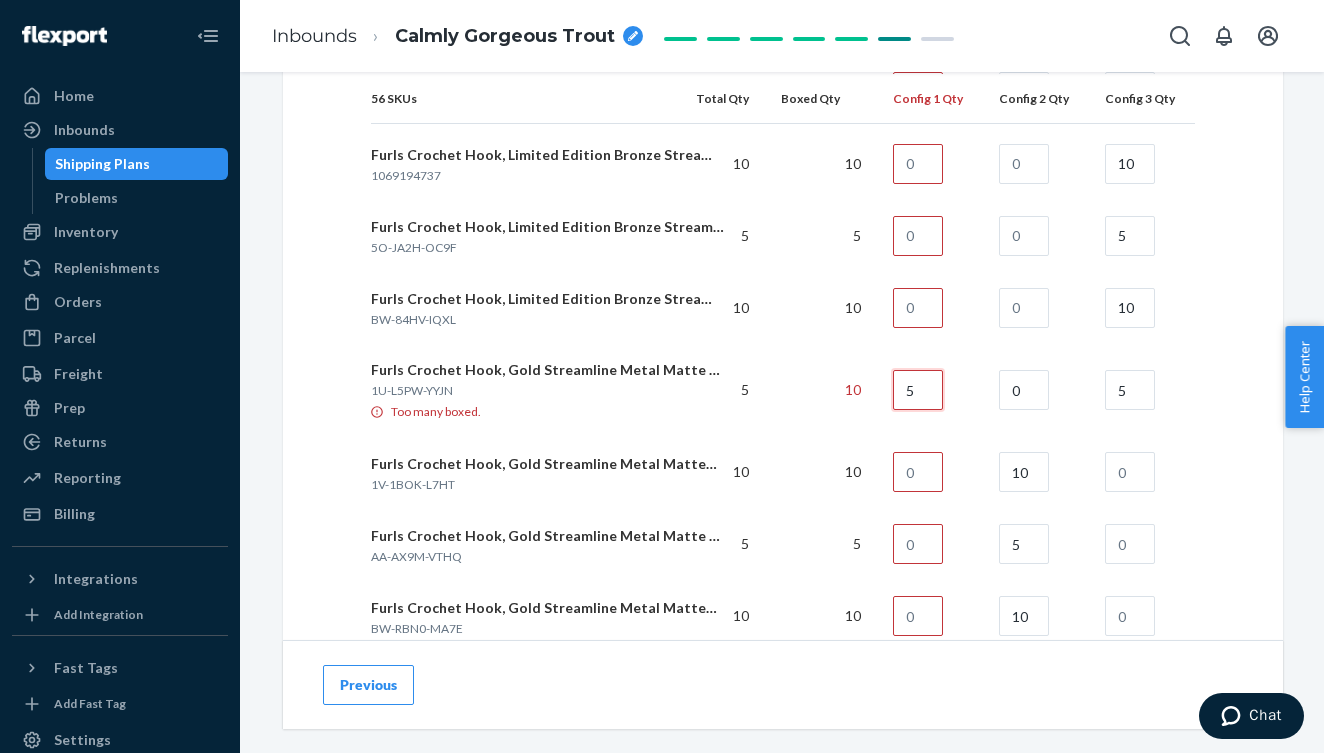 drag, startPoint x: 929, startPoint y: 384, endPoint x: 868, endPoint y: 383, distance: 61.008198 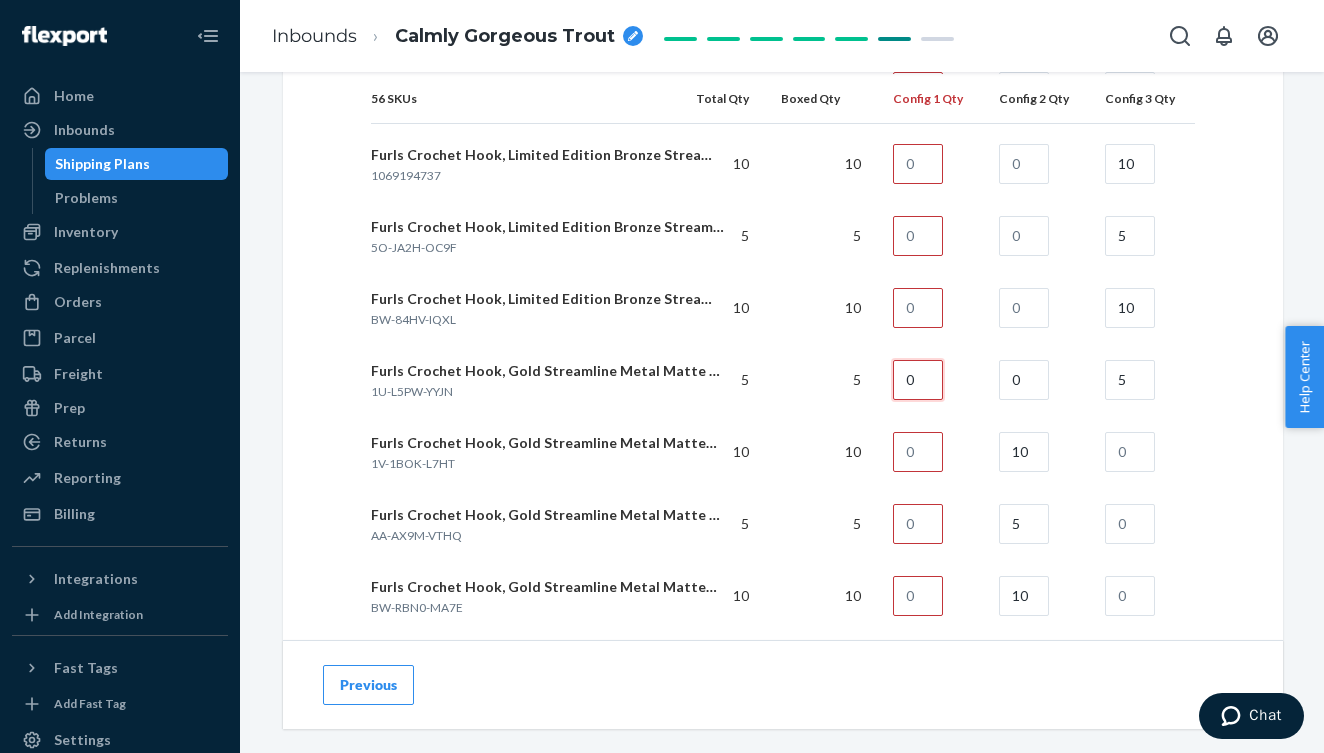 type on "0" 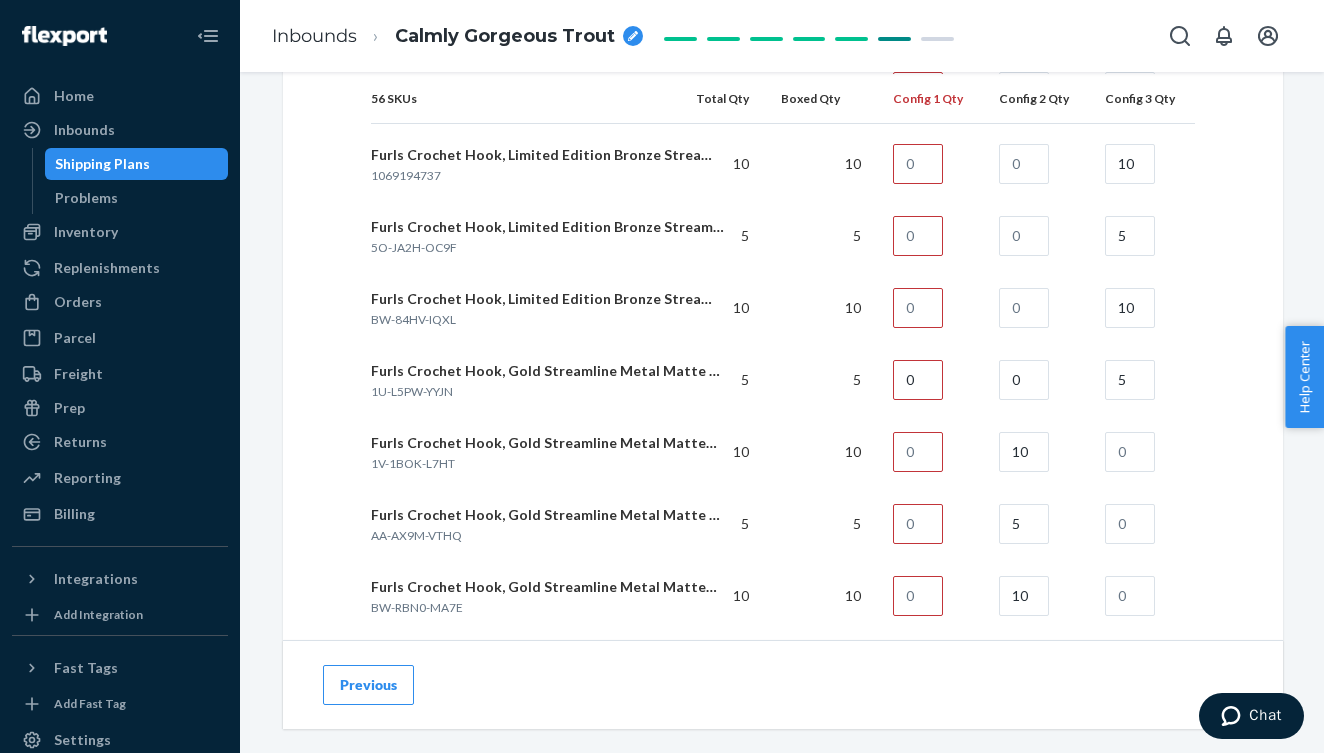 click on "How will your shipment be packed? Multiple SKUs per box To avoid receiving delays and non-compliance charges, SKUs must be separated within each box. This can be done in a few ways, such as bagging SKUs separately before packing. Upon arrival to the warehouse, SKUs cannot be mixed up, so assume boxes may be tossed around during transportation. Learn more about packaging requirements . Inbound each SKU in 5 or more boxes to maximize your Fast Tag coverage Learn more How many box configurations will you use? 3 56 SKUs Total Qty Boxed Qty Config 1 Qty Config 2 Qty Config 3 Qty Number of Boxes 1 1 1 Furls Crochet Hook, Onyx Streamline Metal Polished&Matte Finish, Ergonomic Handle Crochet Hooks 7" (Onyx - Polished, K - 6.5mm) [PRODUCT_ID] 5 5 5 Furls Crochet Hook, Onyx Streamline Metal Polished&Matte Finish, Ergonomic Handle Crochet Hooks 7" (Onyx - Polished, H - 5.00mm) [PRODUCT_ID] 10 10 10 [PRODUCT_ID] 10 10 10 [PRODUCT_ID] 5 5 5 [PRODUCT_ID] 5 5 5 [PRODUCT_ID] 10 10 10 [PRODUCT_ID] 10 10 10 [PRODUCT_ID] 10 10 10" at bounding box center [783, 678] 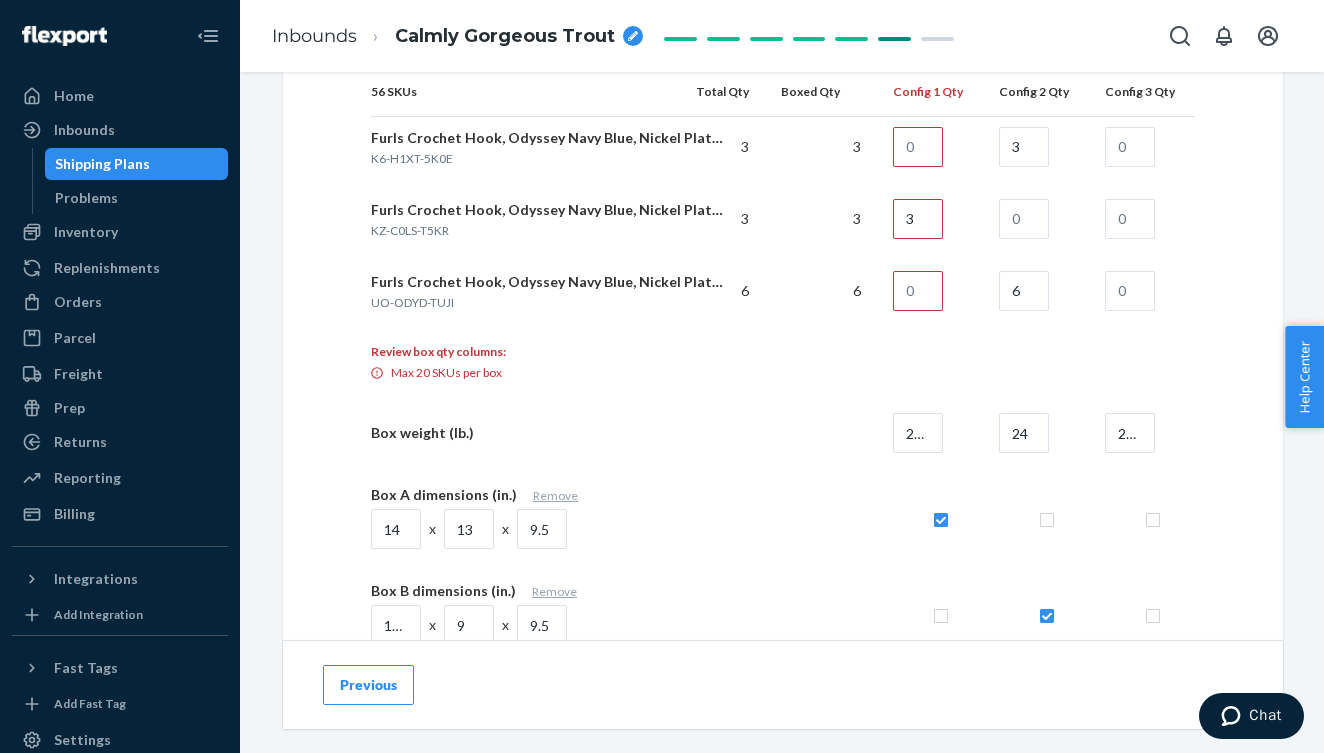 scroll, scrollTop: 5282, scrollLeft: 0, axis: vertical 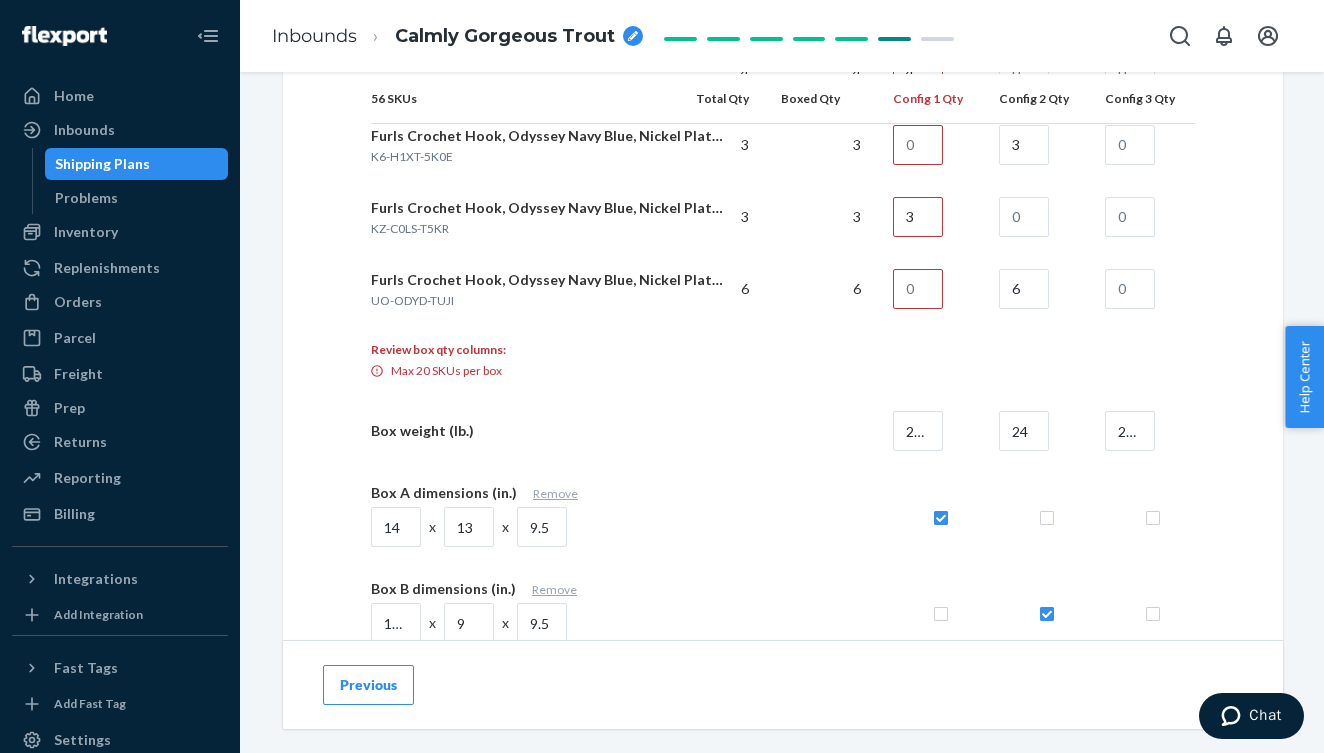click at bounding box center [821, 360] 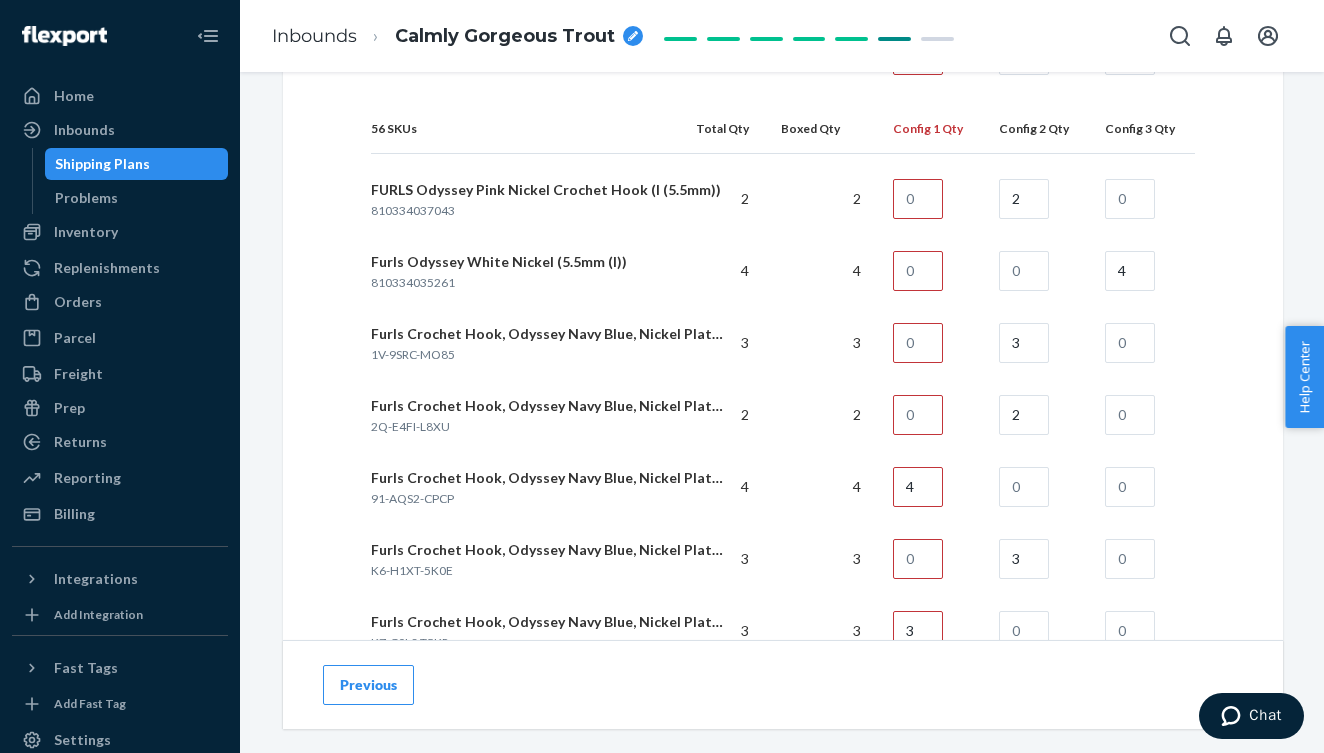 scroll, scrollTop: 4904, scrollLeft: 0, axis: vertical 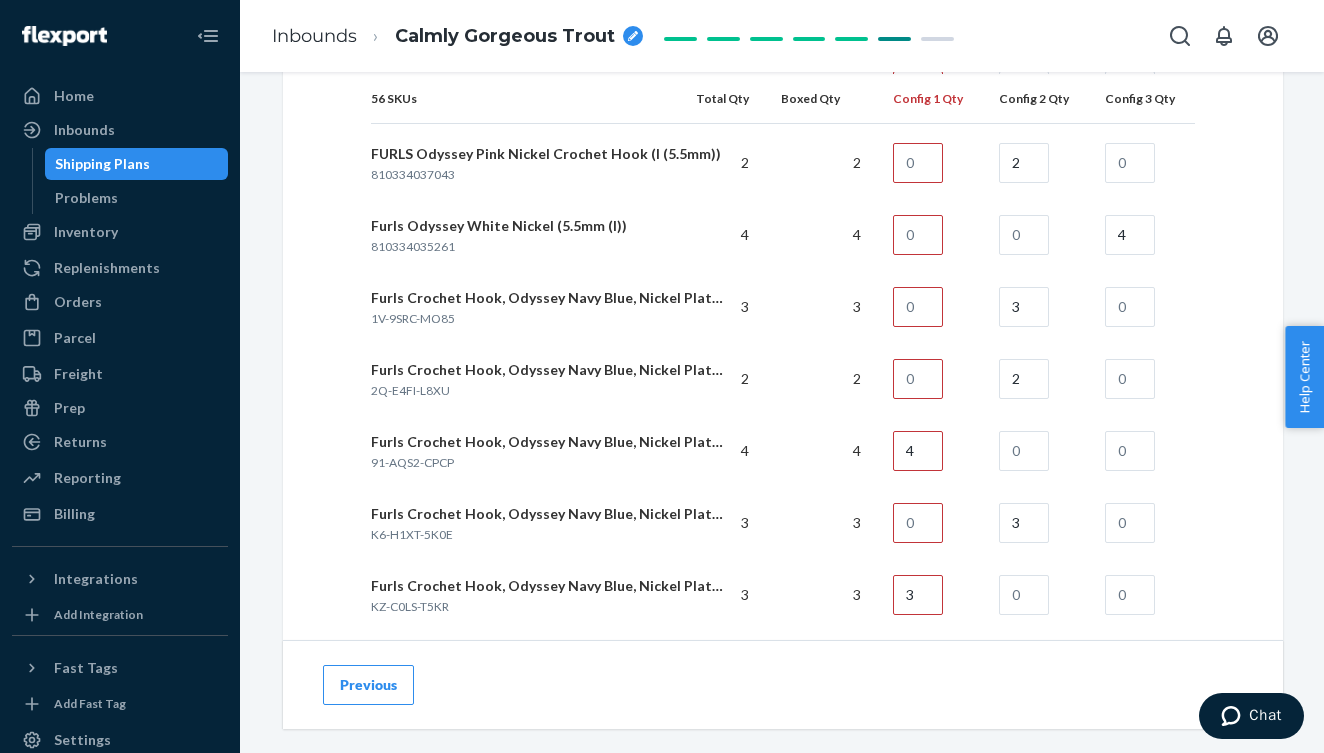 click on "How will your shipment be packed? Multiple SKUs per box To avoid receiving delays and non-compliance charges, SKUs must be separated within each box. This can be done in a few ways, such as bagging SKUs separately before packing. Upon arrival to the warehouse, SKUs cannot be mixed up, so assume boxes may be tossed around during transportation. Learn more about packaging requirements . Inbound each SKU in 5 or more boxes to maximize your Fast Tag coverage Learn more How many box configurations will you use? 3 56 SKUs Total Qty Boxed Qty Config 1 Qty Config 2 Qty Config 3 Qty Number of Boxes 1 1 1 Furls Crochet Hook, Onyx Streamline Metal Polished&Matte Finish, Ergonomic Handle Crochet Hooks 7" (Onyx - Polished, K - 6.5mm) [PRODUCT_ID] 5 5 5 Furls Crochet Hook, Onyx Streamline Metal Polished&Matte Finish, Ergonomic Handle Crochet Hooks 7" (Onyx - Polished, H - 5.00mm) [PRODUCT_ID] 10 10 10 [PRODUCT_ID] 10 10 10 [PRODUCT_ID] 5 5 5 [PRODUCT_ID] 5 5 5 [PRODUCT_ID] 10 10 10 [PRODUCT_ID] 10 10 10 [PRODUCT_ID] 10 10 10" at bounding box center (783, -1279) 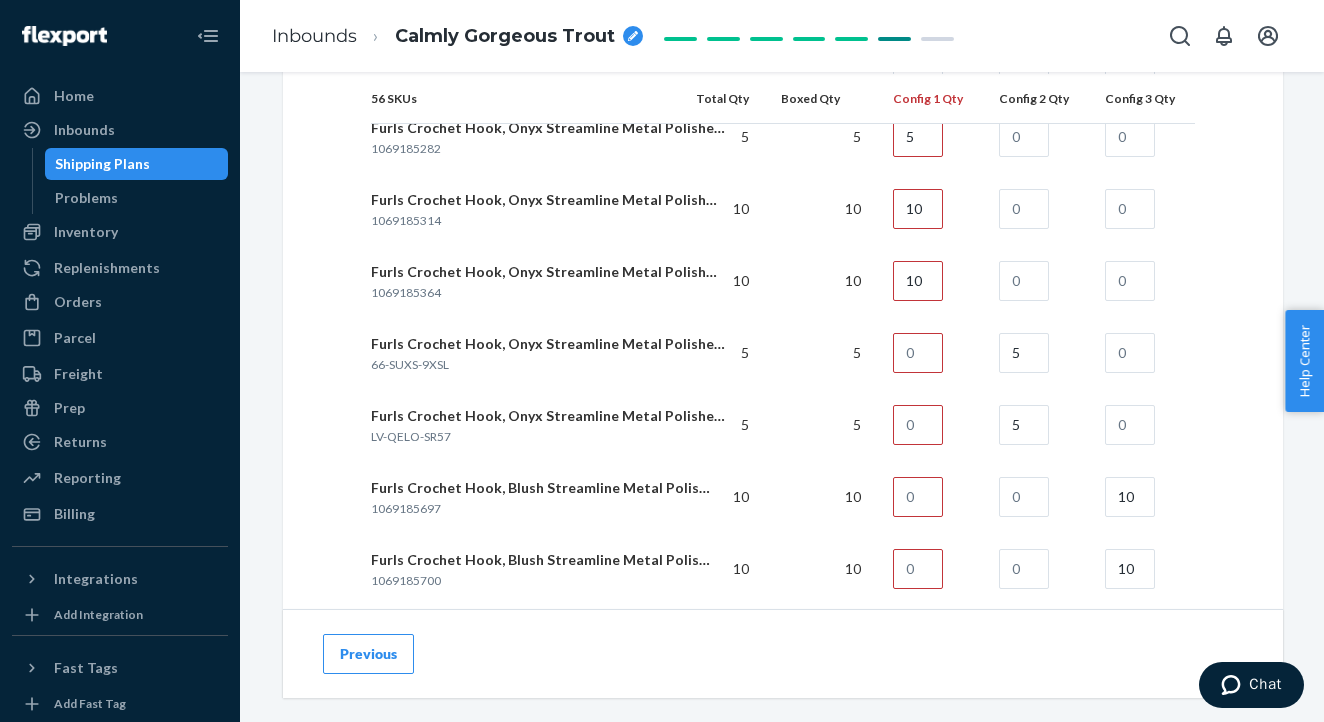 scroll, scrollTop: 3744, scrollLeft: 0, axis: vertical 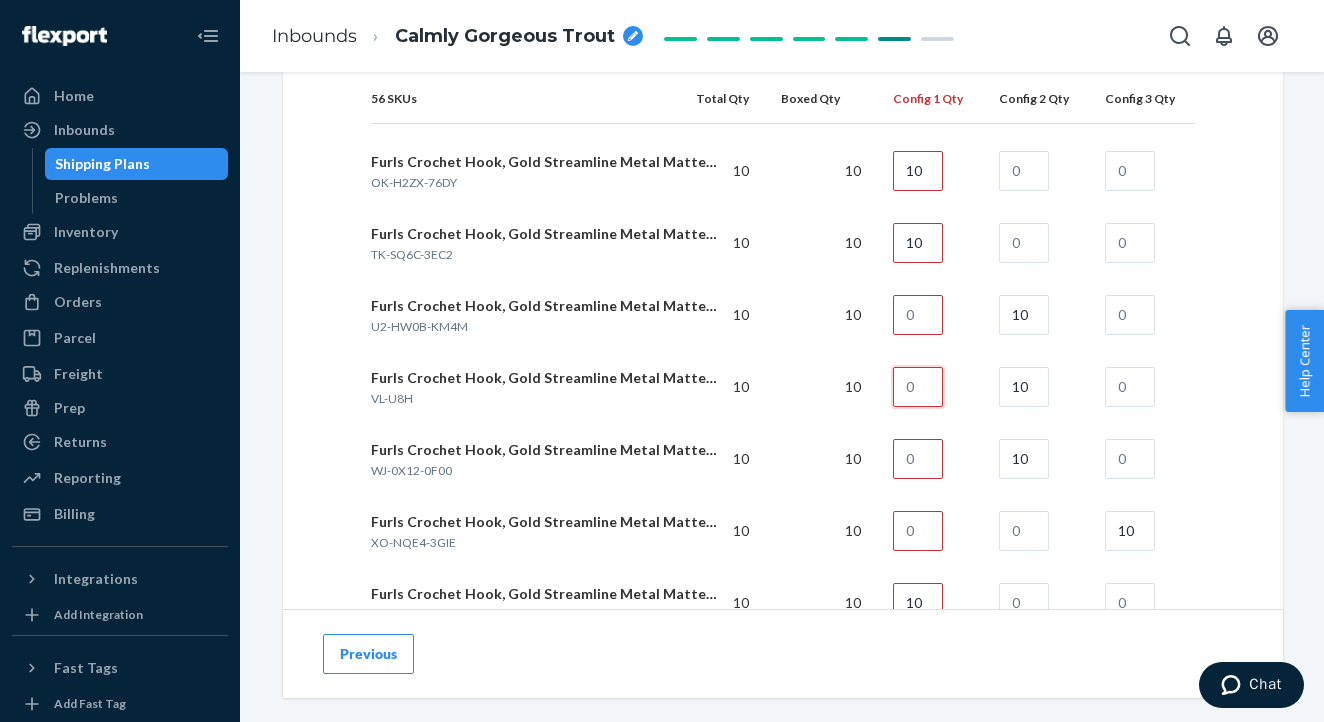 drag, startPoint x: 930, startPoint y: 384, endPoint x: 878, endPoint y: 382, distance: 52.03845 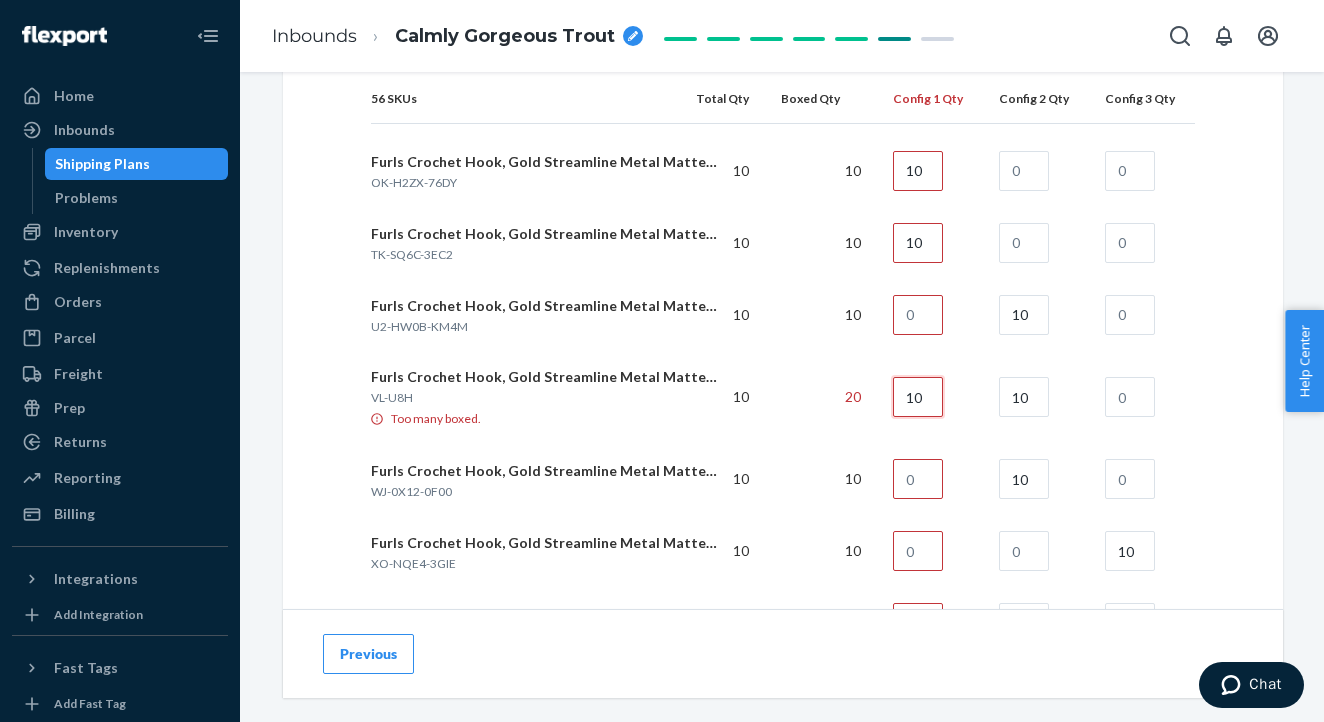 type on "10" 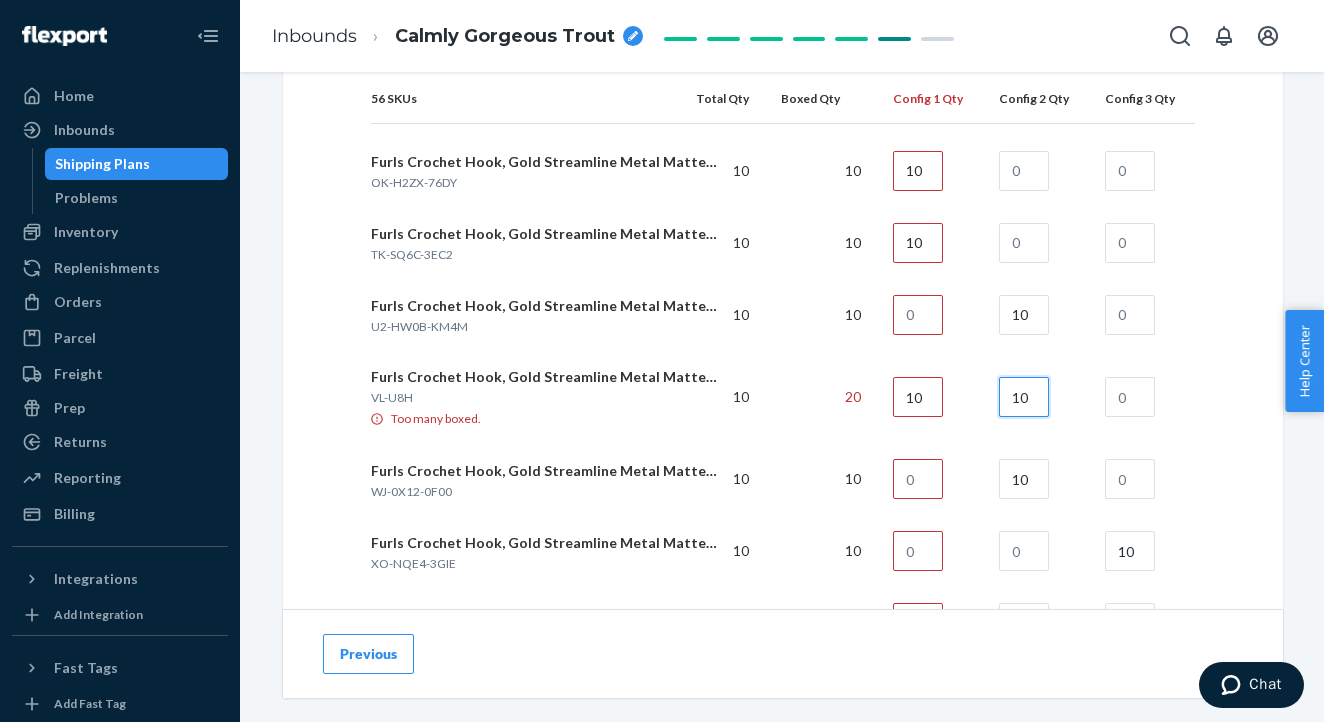 drag, startPoint x: 1047, startPoint y: 394, endPoint x: 958, endPoint y: 391, distance: 89.050545 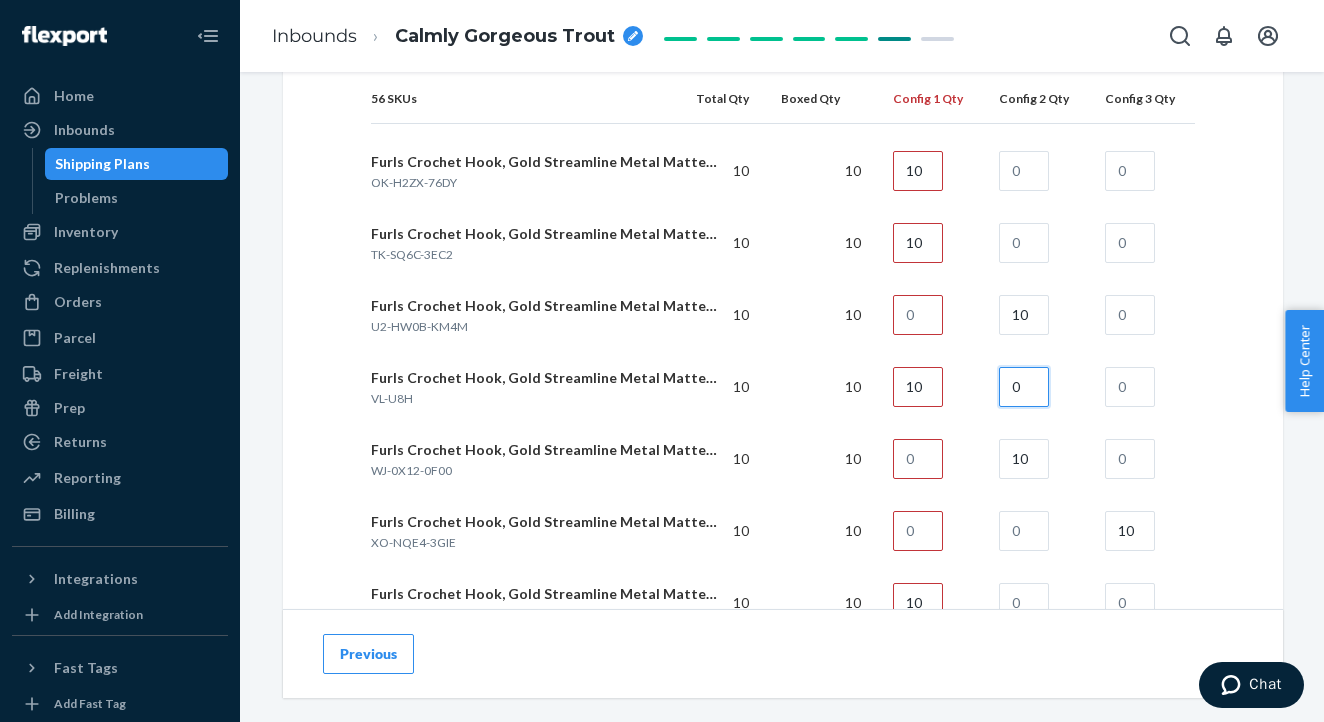type on "0" 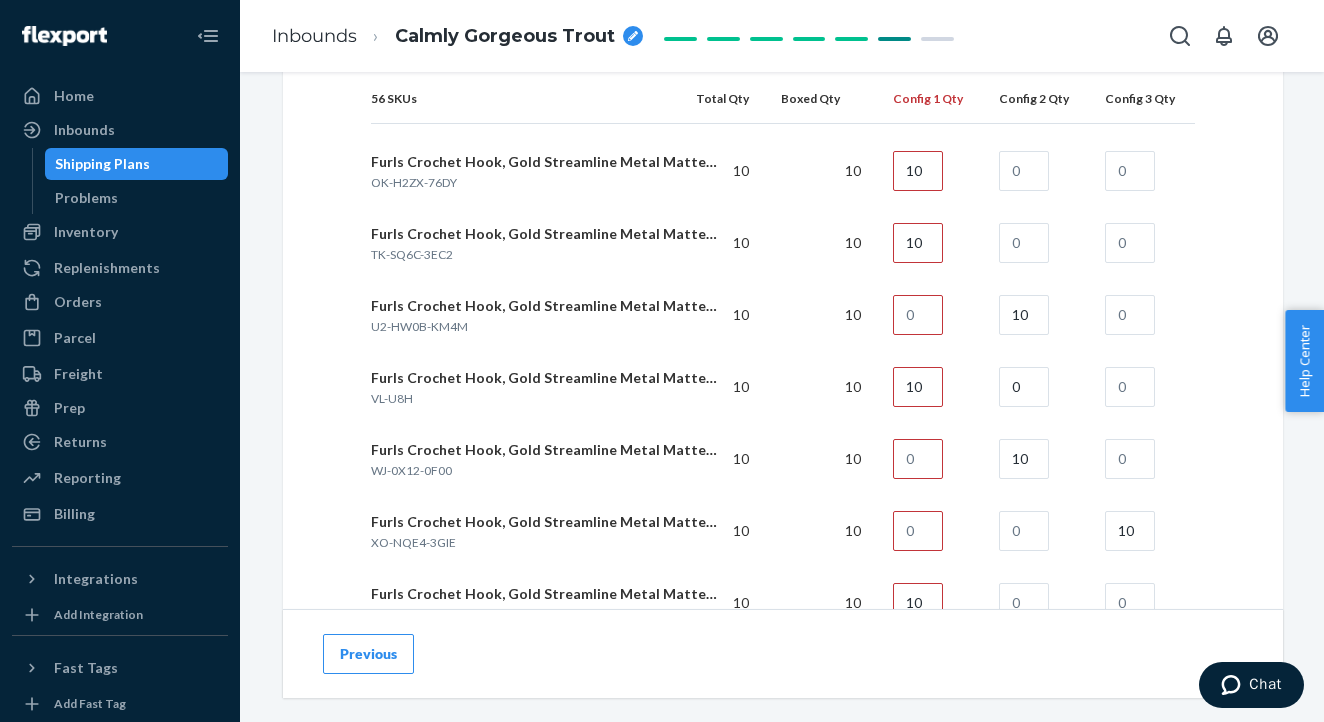 click on "How will your shipment be packed? Multiple SKUs per box To avoid receiving delays and non-compliance charges, SKUs must be separated within each box. This can be done in a few ways, such as bagging SKUs separately before packing. Upon arrival to the warehouse, SKUs cannot be mixed up, so assume boxes may be tossed around during transportation. Learn more about packaging requirements . Inbound each SKU in 5 or more boxes to maximize your Fast Tag coverage Learn more How many box configurations will you use? 3 56 SKUs Total Qty Boxed Qty Config 1 Qty Config 2 Qty Config 3 Qty Number of Boxes 1 1 1 Furls Crochet Hook, Onyx Streamline Metal Polished&Matte Finish, Ergonomic Handle Crochet Hooks 7" (Onyx - Polished, K - 6.5mm) [PRODUCT_ID] 5 5 5 Furls Crochet Hook, Onyx Streamline Metal Polished&Matte Finish, Ergonomic Handle Crochet Hooks 7" (Onyx - Polished, H - 5.00mm) [PRODUCT_ID] 10 10 10 [PRODUCT_ID] 10 10 10 [PRODUCT_ID] 5 5 5 [PRODUCT_ID] 5 5 5 [PRODUCT_ID] 10 10 10 [PRODUCT_ID] 10 10 10 [PRODUCT_ID] 10 10 10" at bounding box center [783, -119] 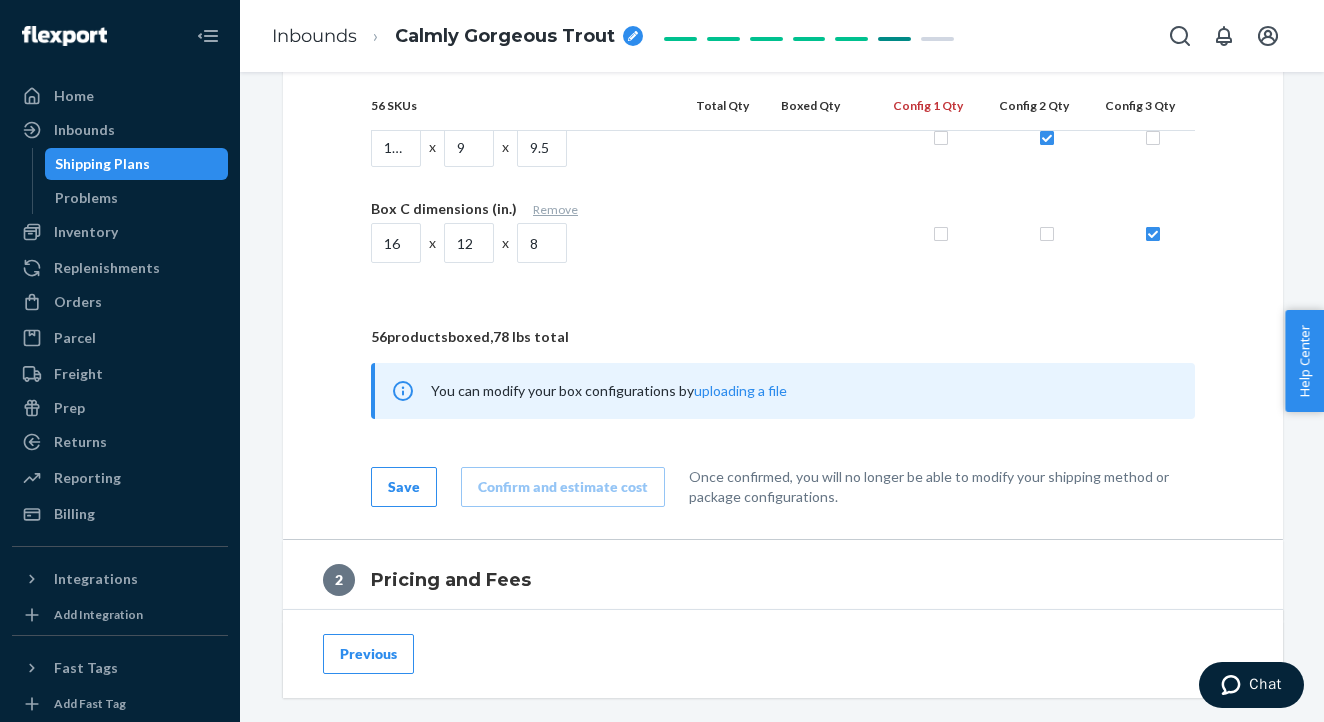scroll, scrollTop: 5765, scrollLeft: 0, axis: vertical 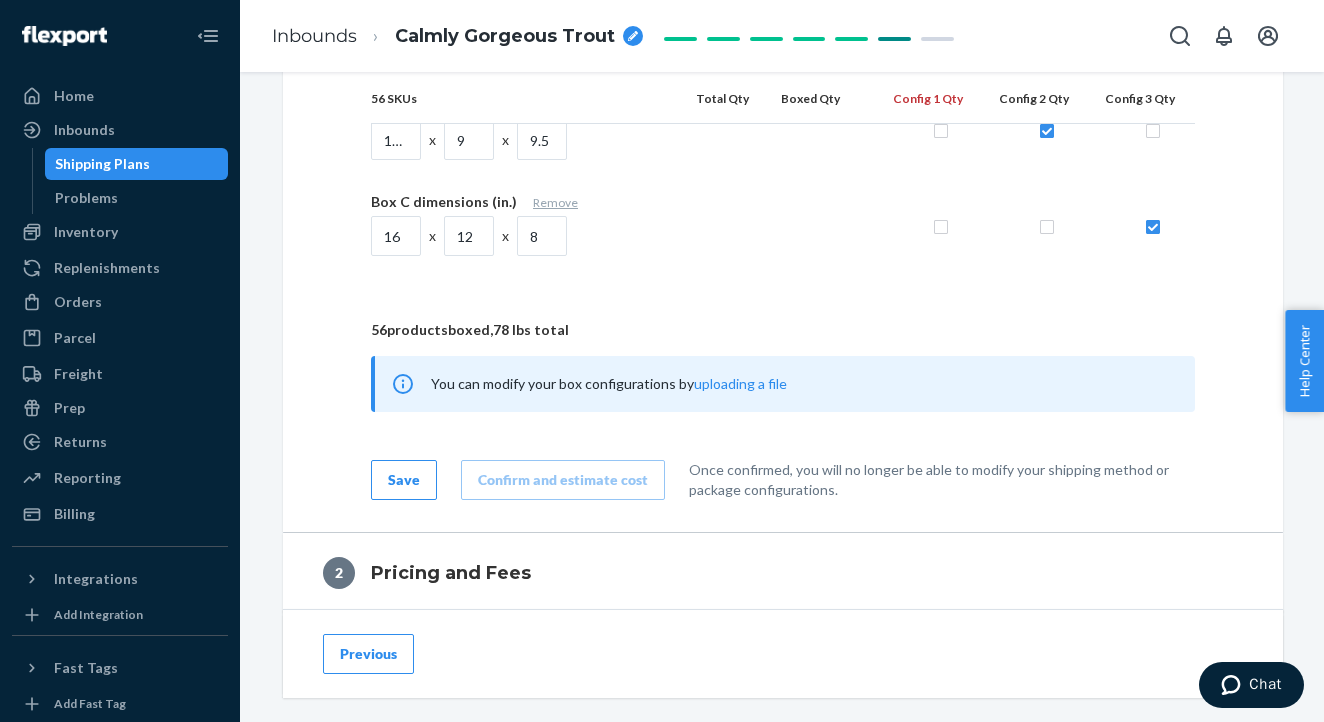 click on "Save" at bounding box center (404, 480) 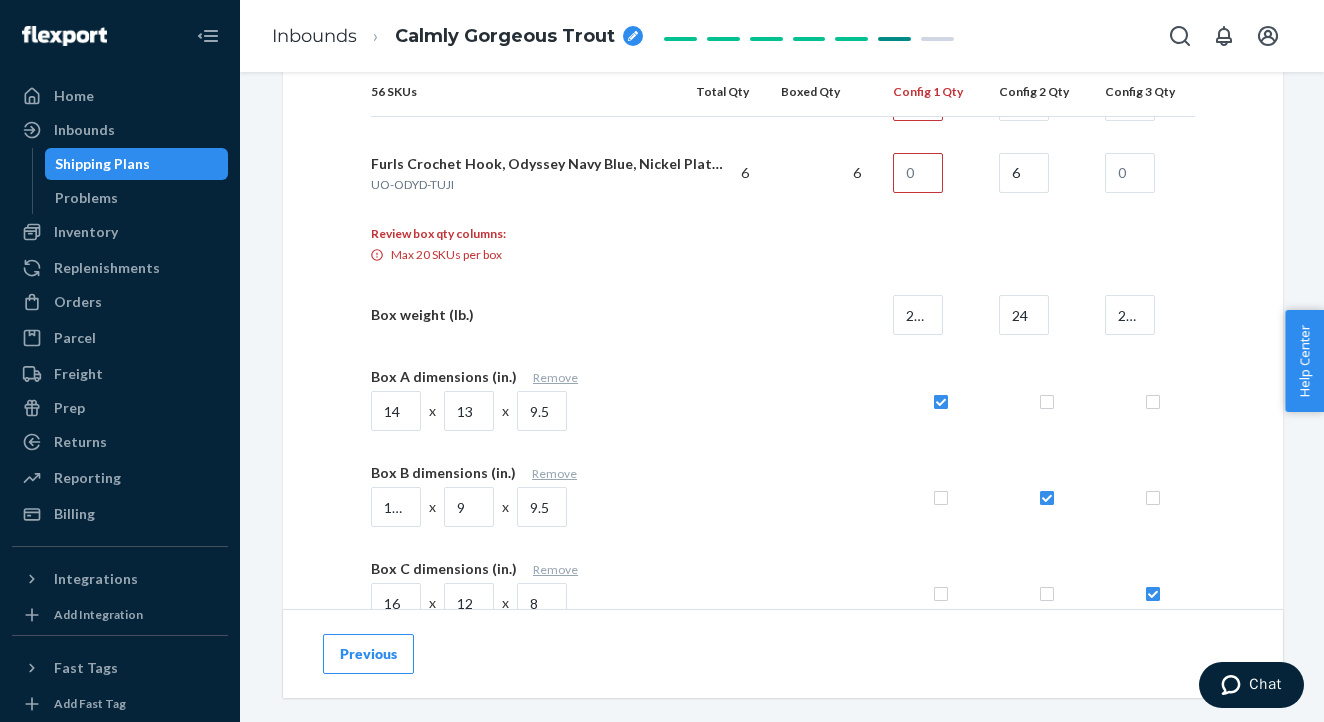 scroll, scrollTop: 5391, scrollLeft: 0, axis: vertical 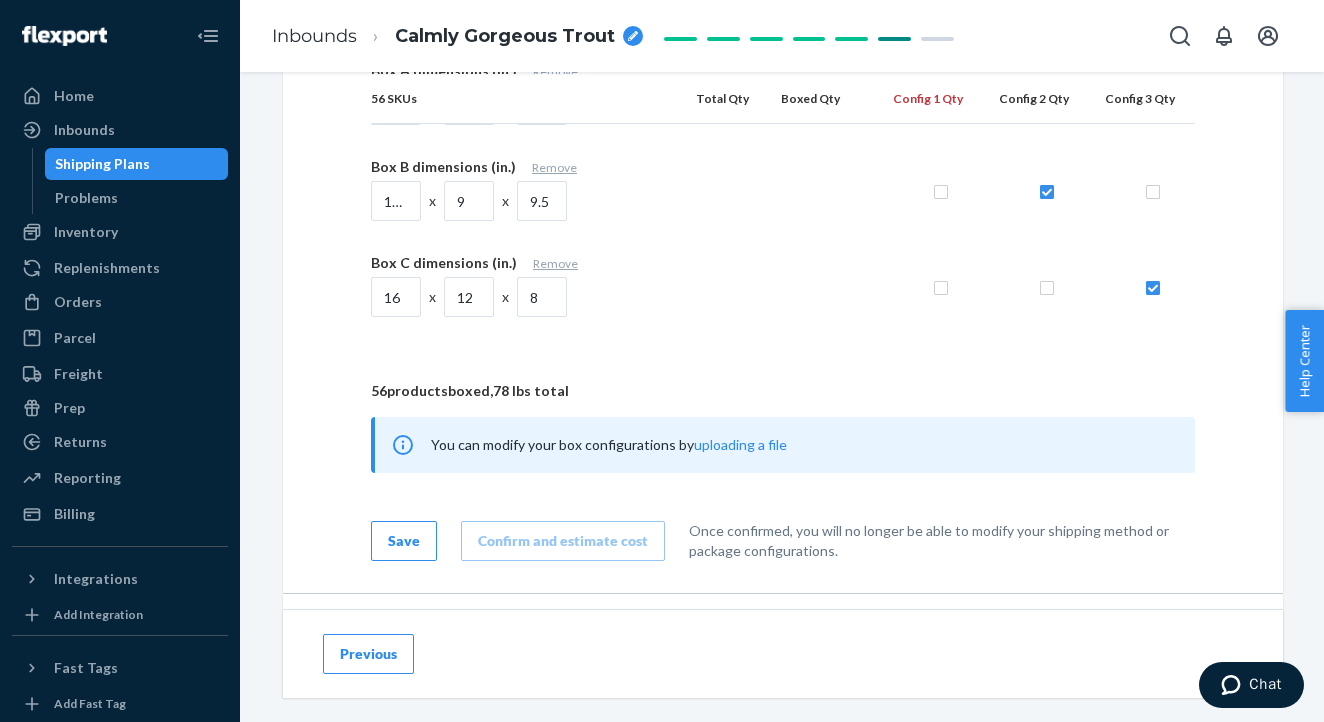 click on "Save" at bounding box center [404, 541] 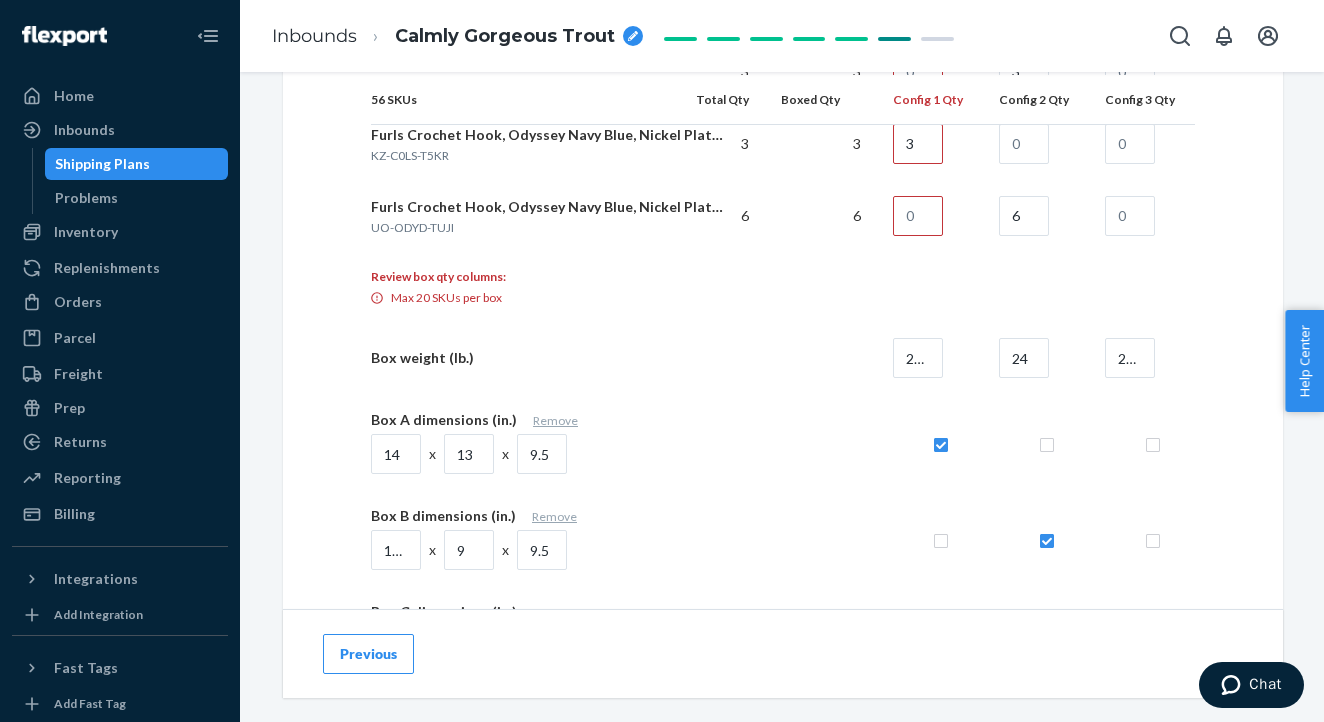 scroll, scrollTop: 5356, scrollLeft: 0, axis: vertical 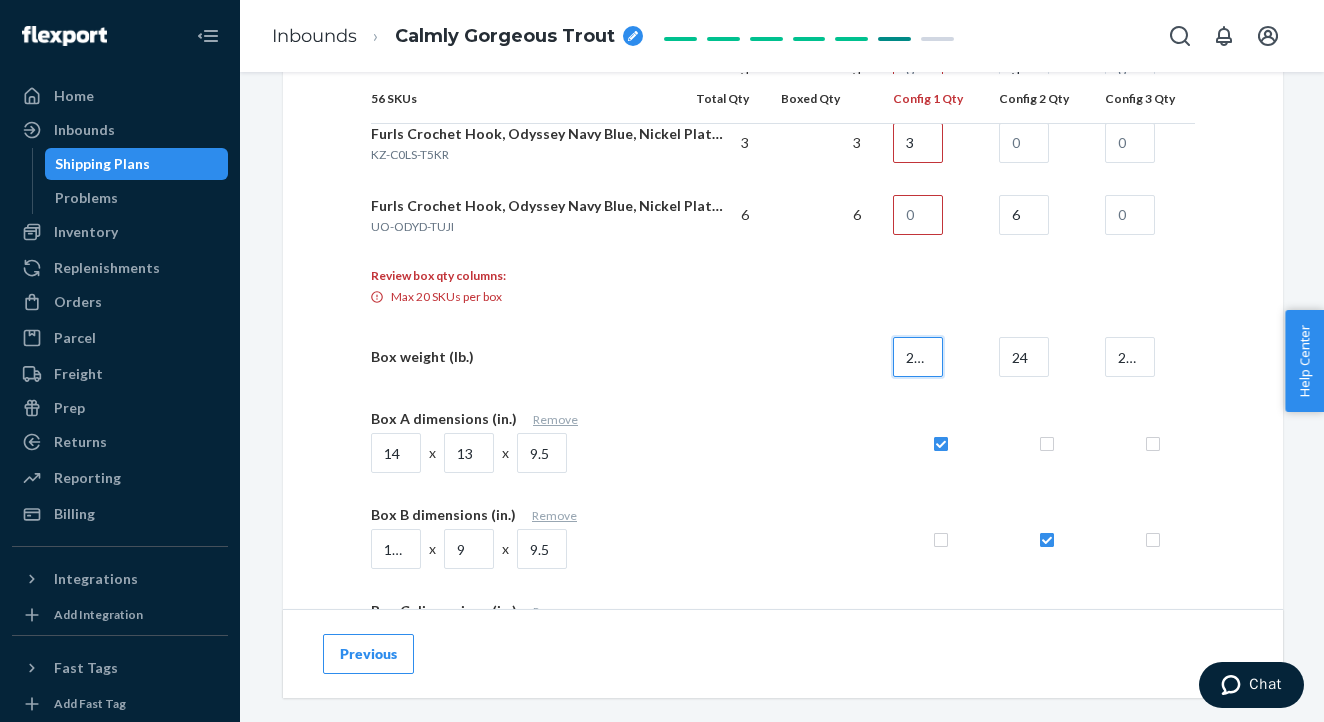 click on "27.5" at bounding box center (918, 357) 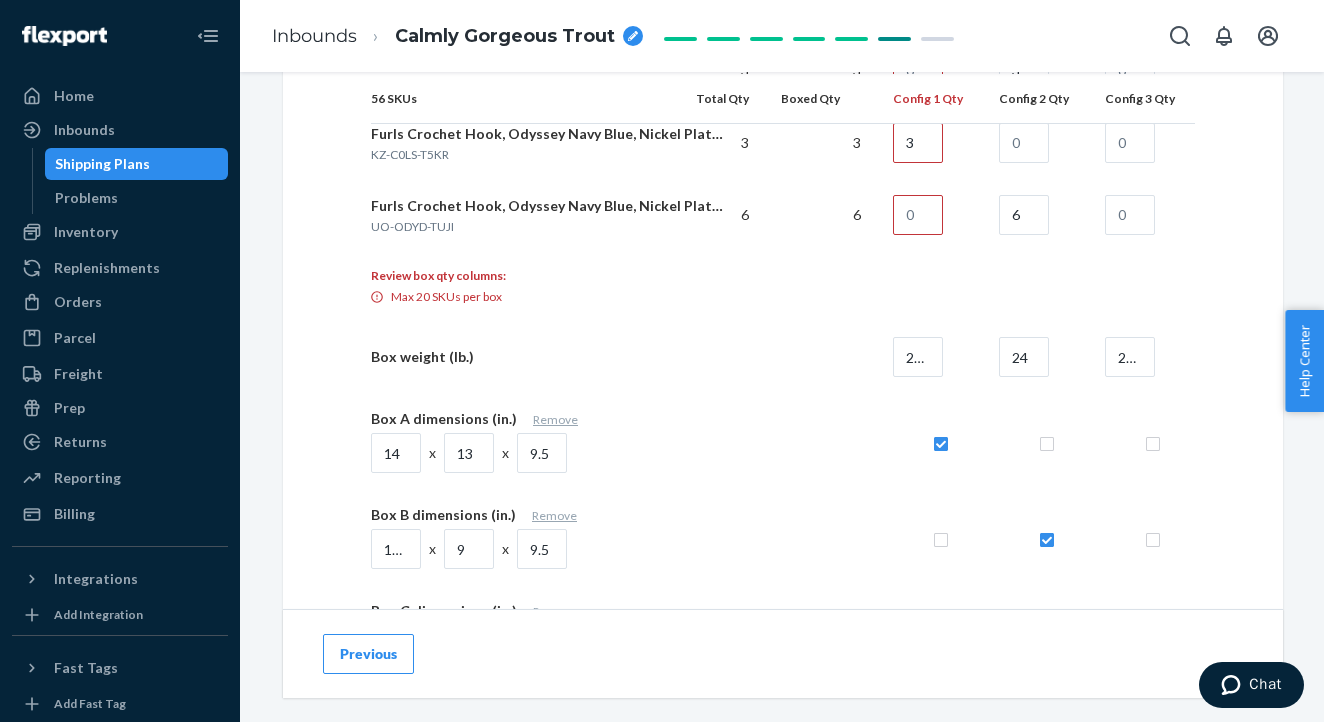click at bounding box center [821, 357] 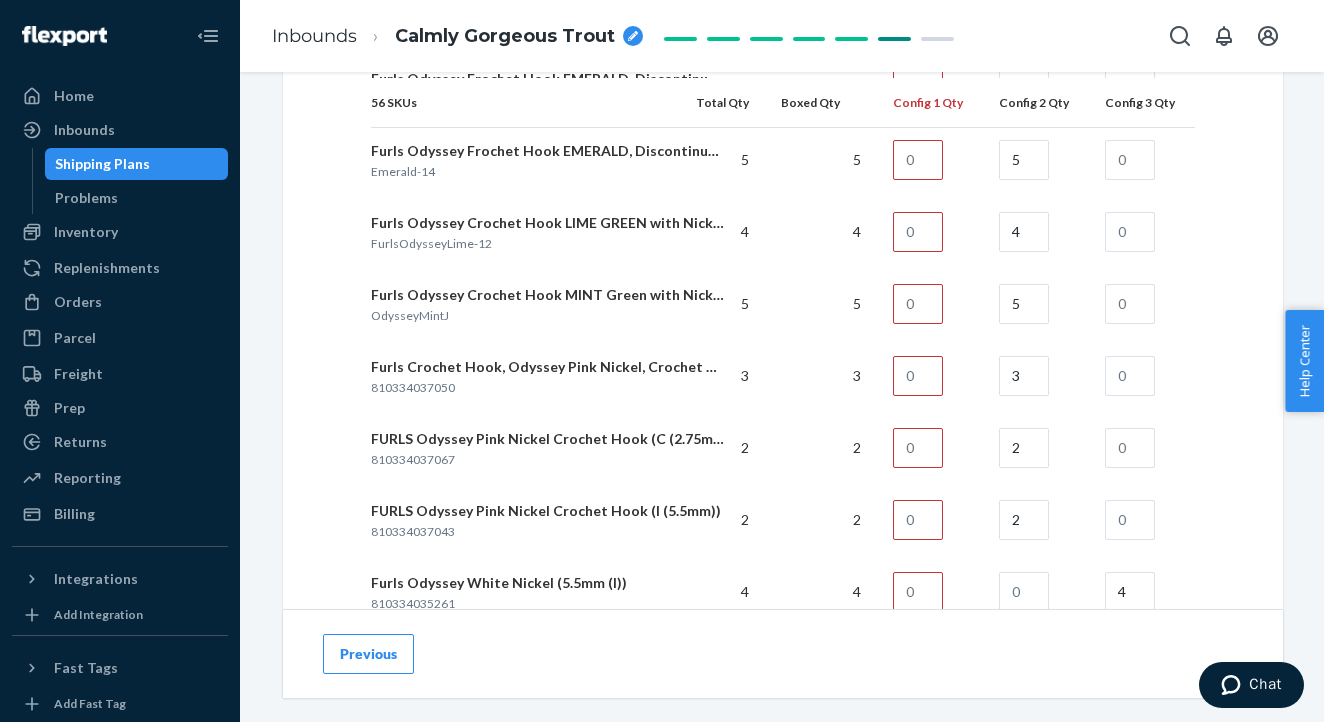 scroll, scrollTop: 4552, scrollLeft: 0, axis: vertical 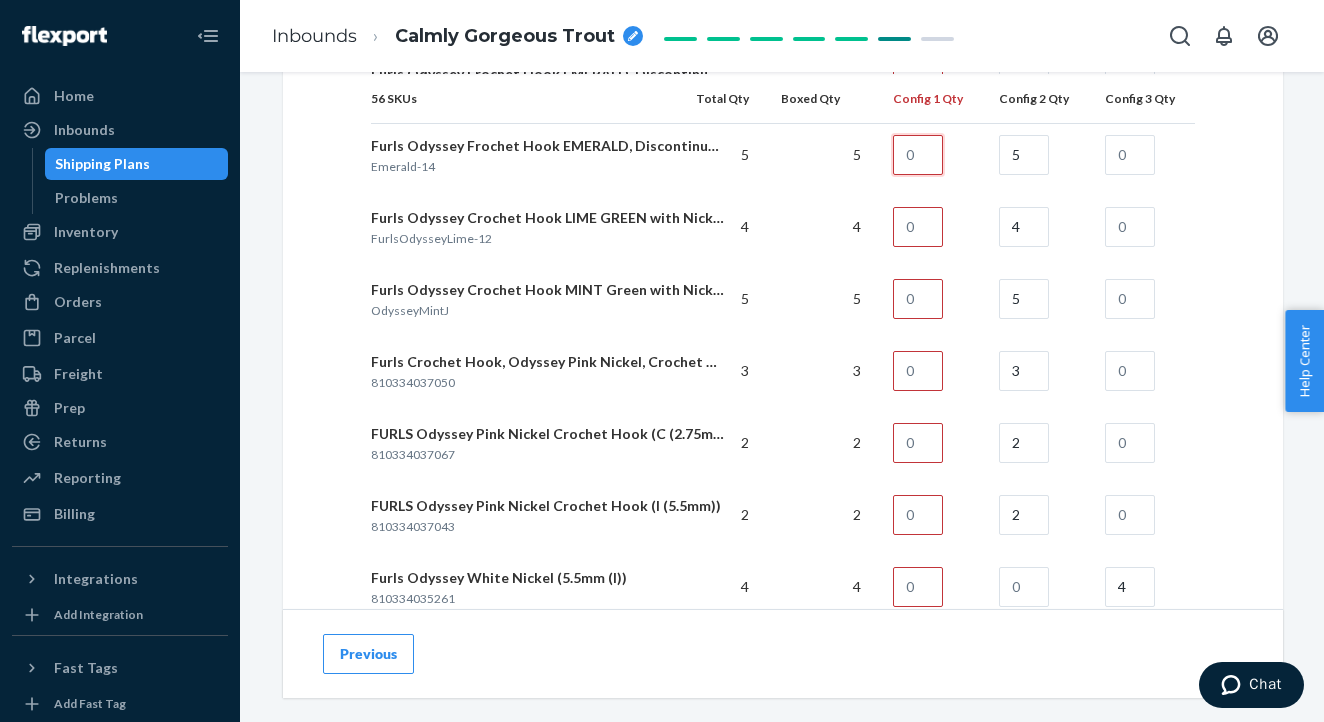 drag, startPoint x: 932, startPoint y: 156, endPoint x: 946, endPoint y: 154, distance: 14.142136 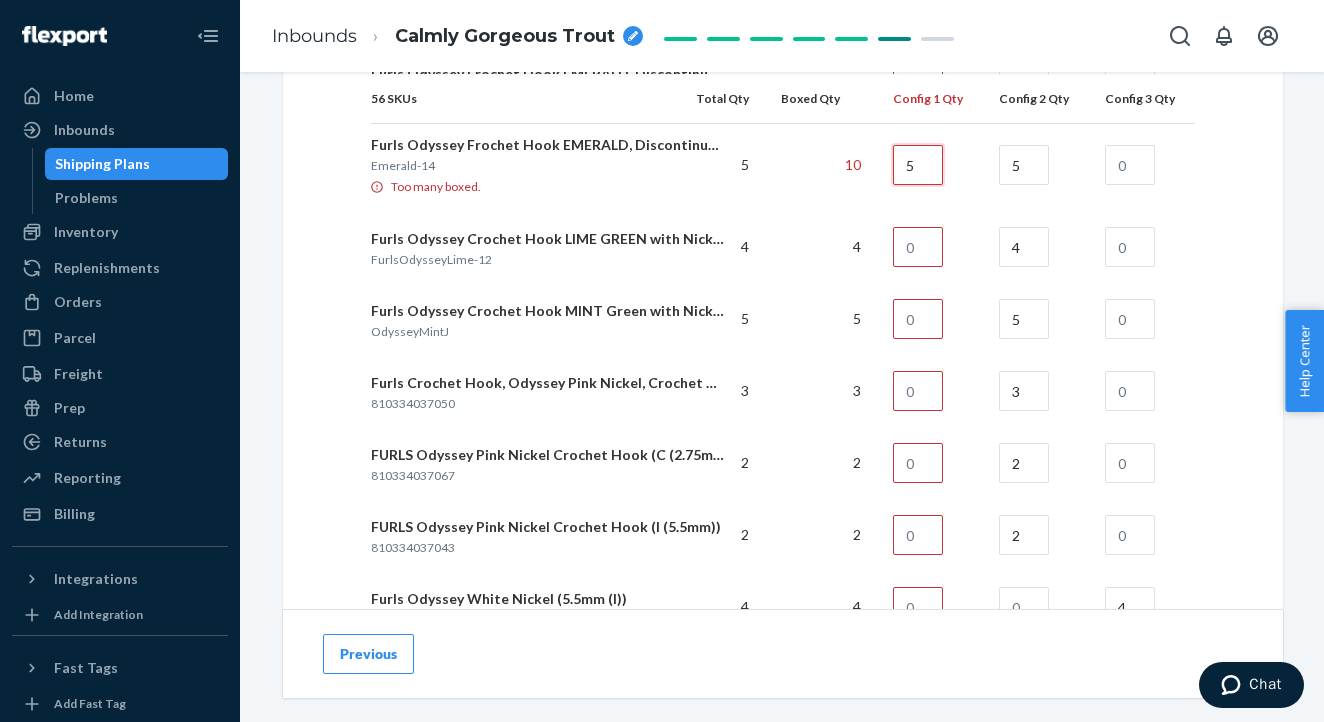 type on "5" 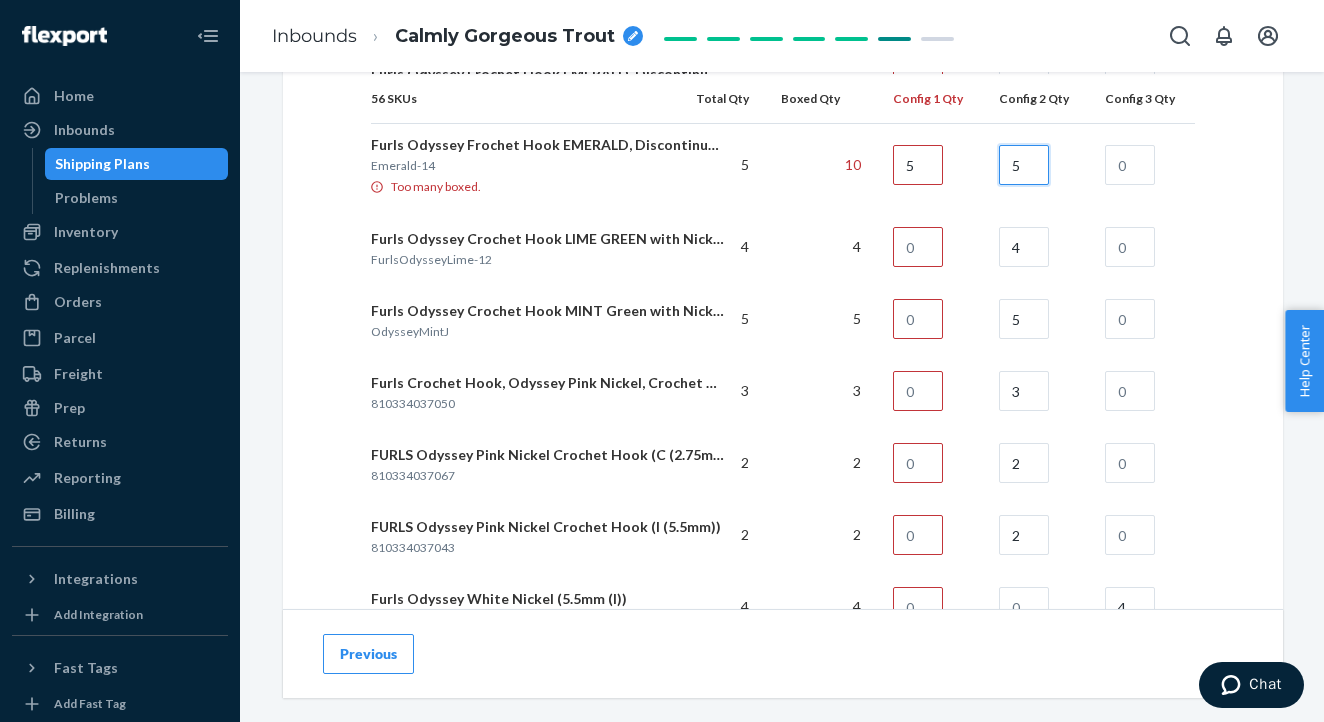click on "5" at bounding box center (1024, 165) 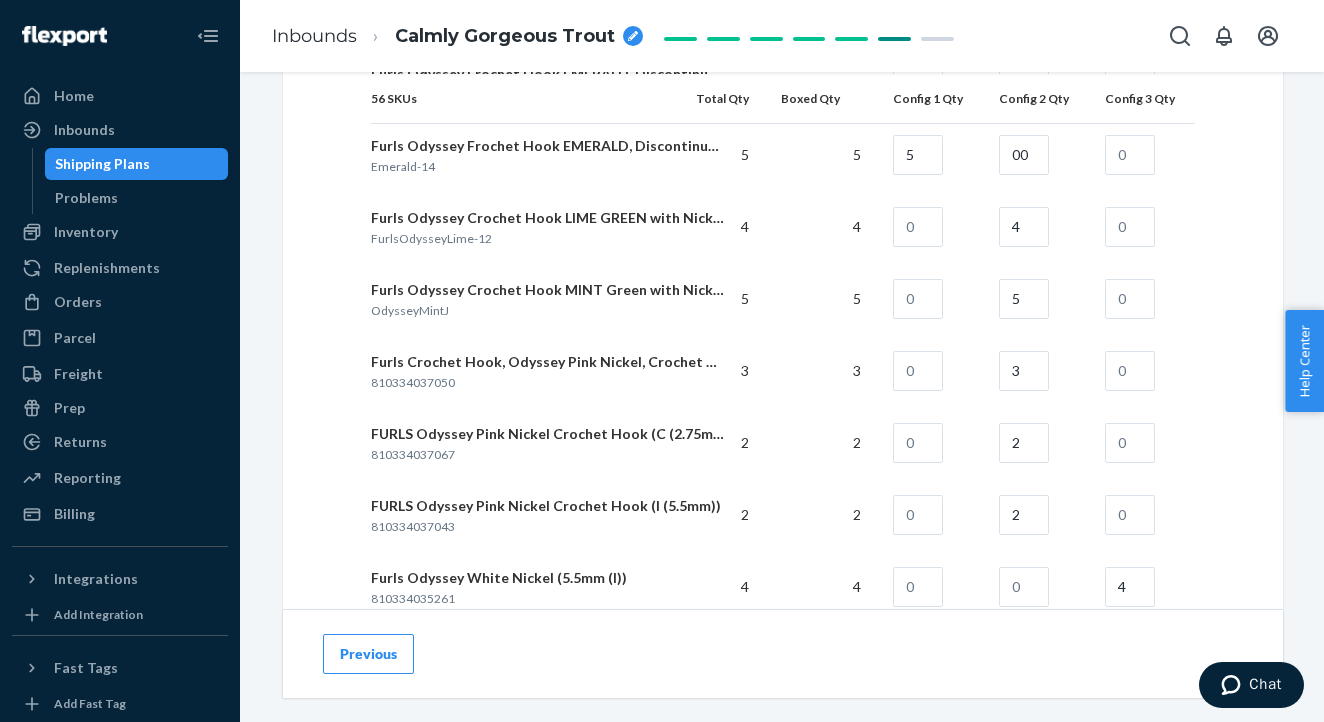 type on "0" 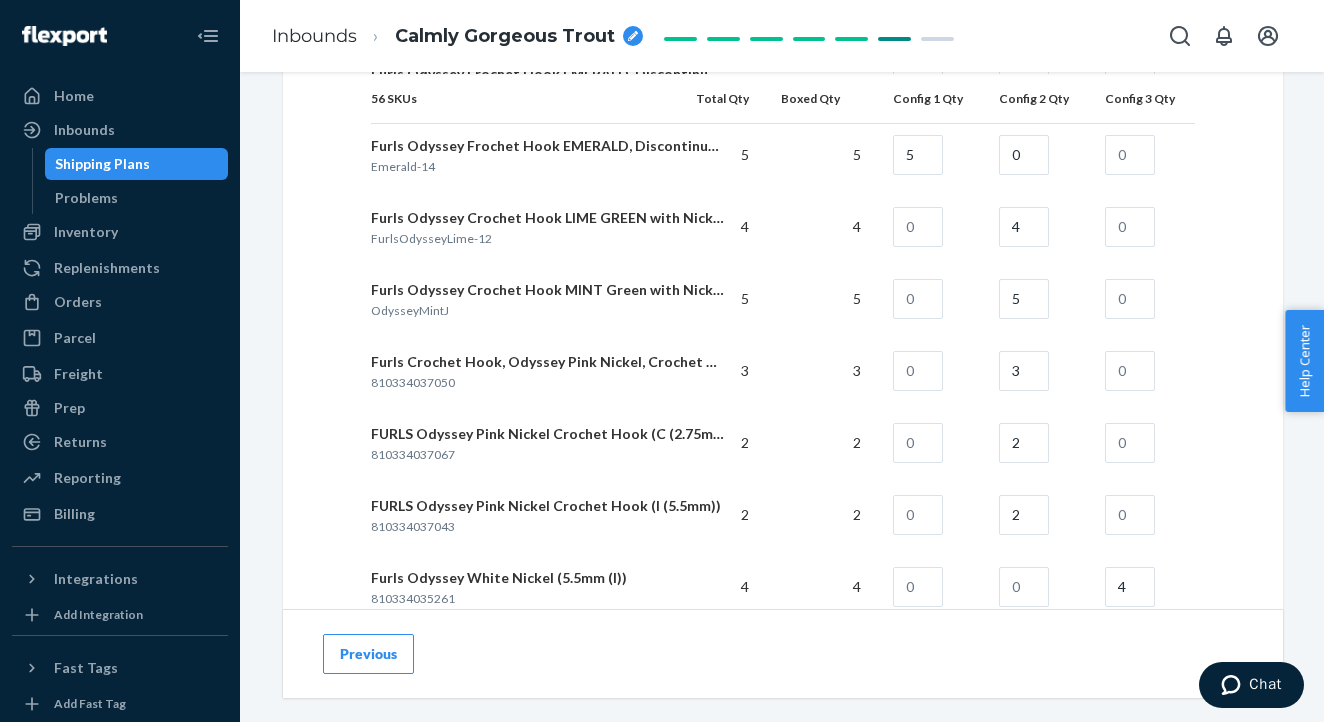 click on "How will your shipment be packed? Multiple SKUs per box To avoid receiving delays and non-compliance charges, SKUs must be separated within each box. This can be done in a few ways, such as bagging SKUs separately before packing. Upon arrival to the warehouse, SKUs cannot be mixed up, so assume boxes may be tossed around during transportation. Learn more about packaging requirements . Inbound each SKU in 5 or more boxes to maximize your Fast Tag coverage Learn more How many box configurations will you use? 3 56 SKUs Total Qty Boxed Qty Config 1 Qty Config 2 Qty Config 3 Qty Number of Boxes 1 1 1 Furls Crochet Hook, Onyx Streamline Metal Polished&Matte Finish, Ergonomic Handle Crochet Hooks 7" (Onyx - Polished, K - 6.5mm) [PRODUCT_ID] 5 5 5 Furls Crochet Hook, Onyx Streamline Metal Polished&Matte Finish, Ergonomic Handle Crochet Hooks 7" (Onyx - Polished, H - 5.00mm) [PRODUCT_ID] 10 10 10 [PRODUCT_ID] 10 10 10 [PRODUCT_ID] 5 5 5 [PRODUCT_ID] 5 5 5 [PRODUCT_ID] 10 10 10 [PRODUCT_ID] 10 10 10 [PRODUCT_ID] 10 10 10" at bounding box center [783, -950] 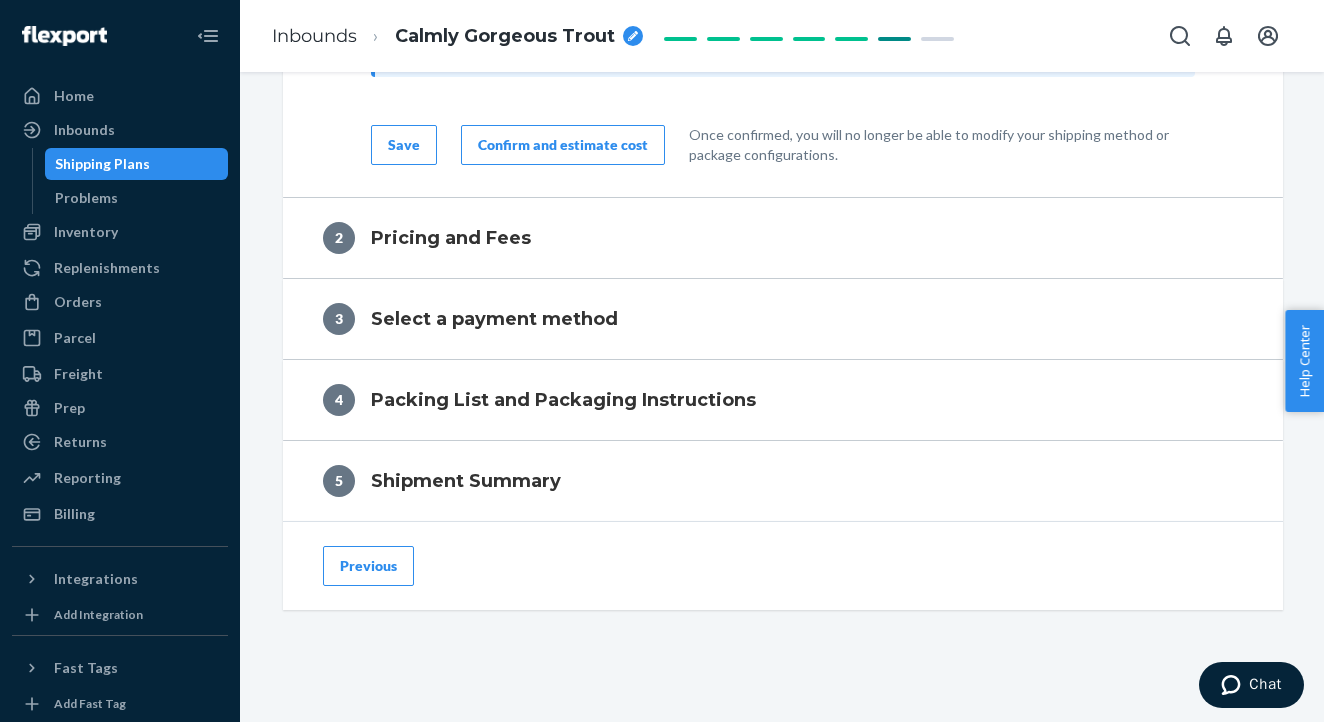 scroll, scrollTop: 5856, scrollLeft: 0, axis: vertical 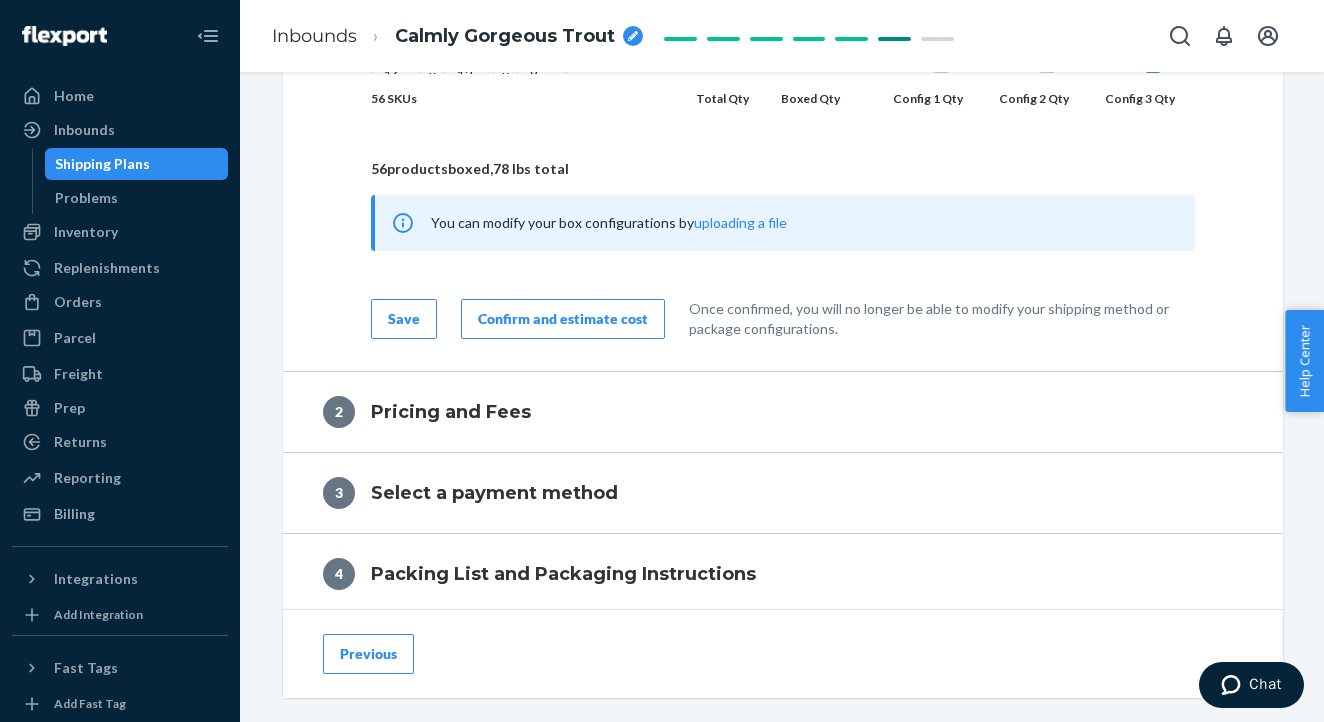 click on "Save" at bounding box center (404, 319) 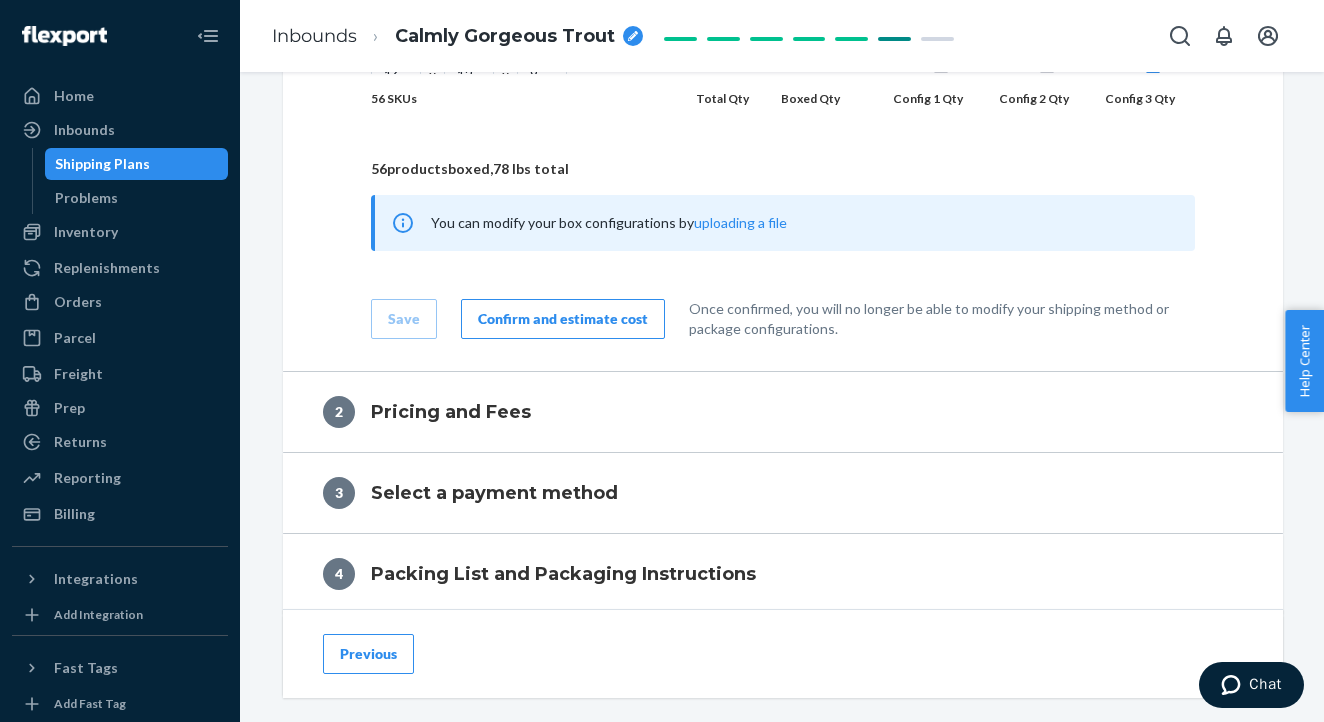 drag, startPoint x: 638, startPoint y: 262, endPoint x: 625, endPoint y: 267, distance: 13.928389 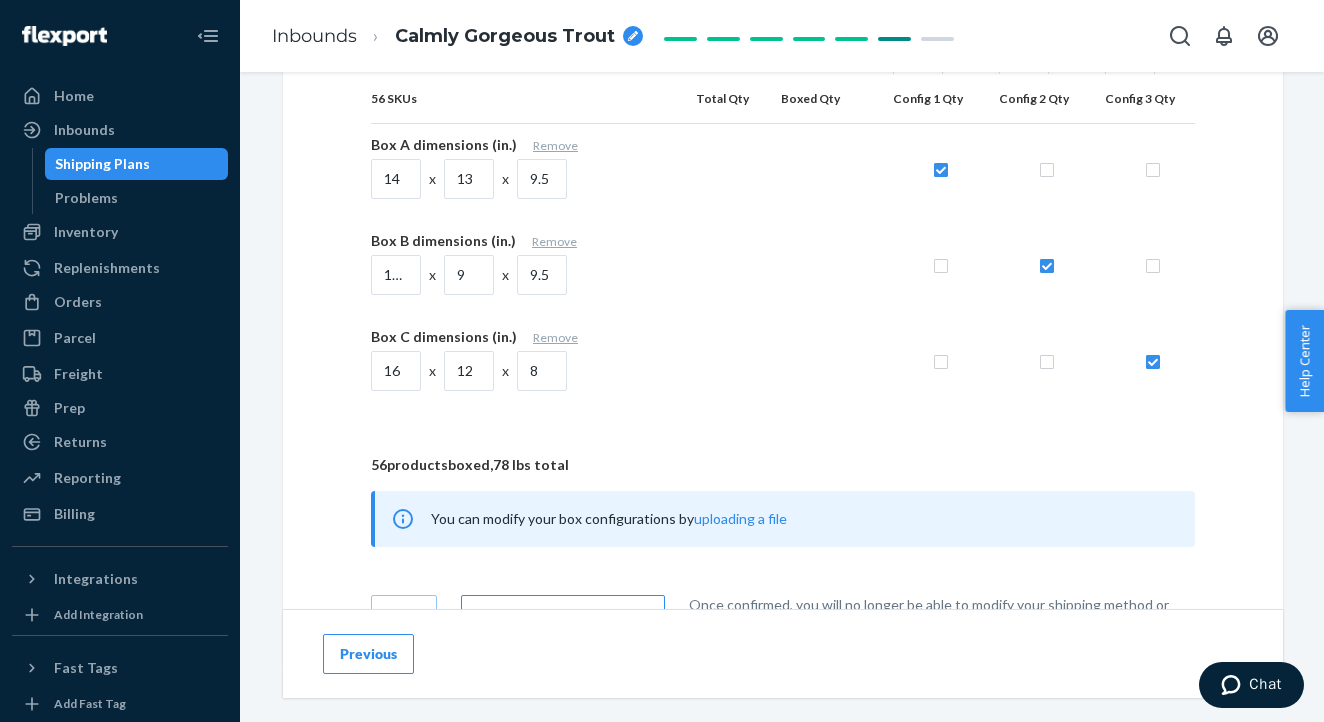 scroll, scrollTop: 5373, scrollLeft: 0, axis: vertical 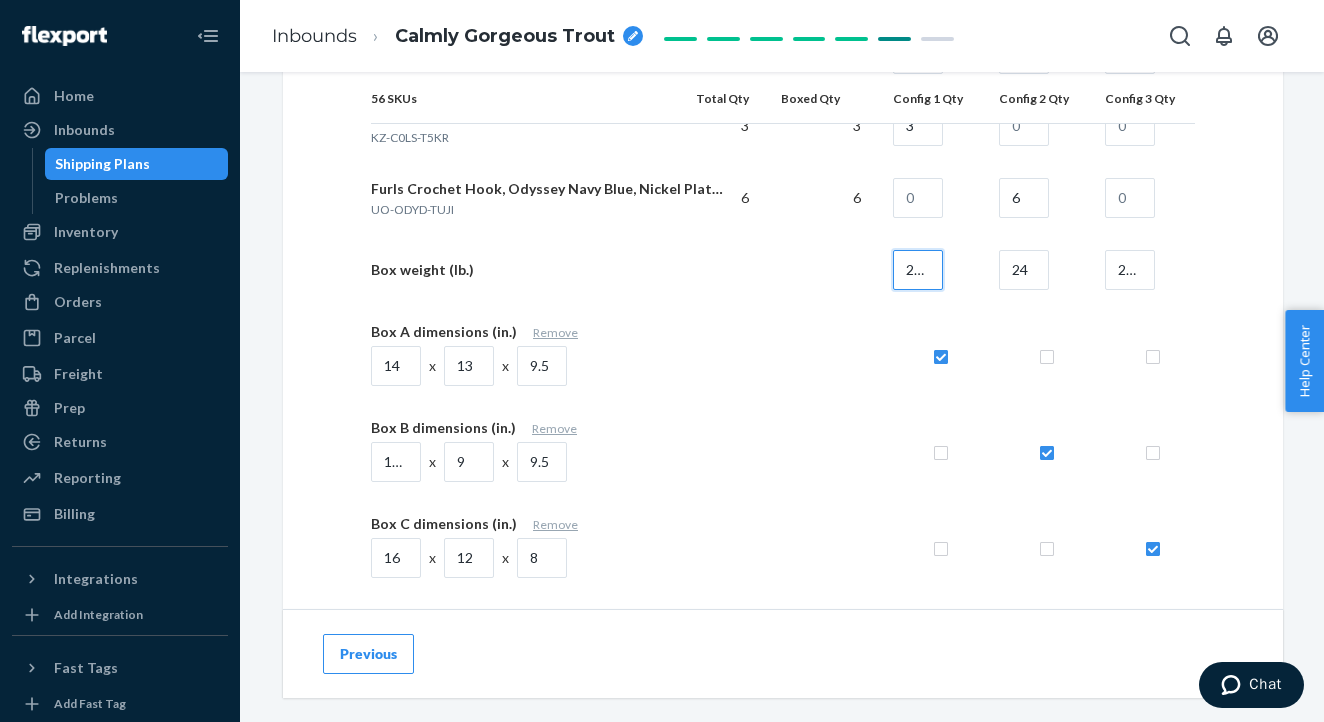 drag, startPoint x: 907, startPoint y: 270, endPoint x: 995, endPoint y: 273, distance: 88.051125 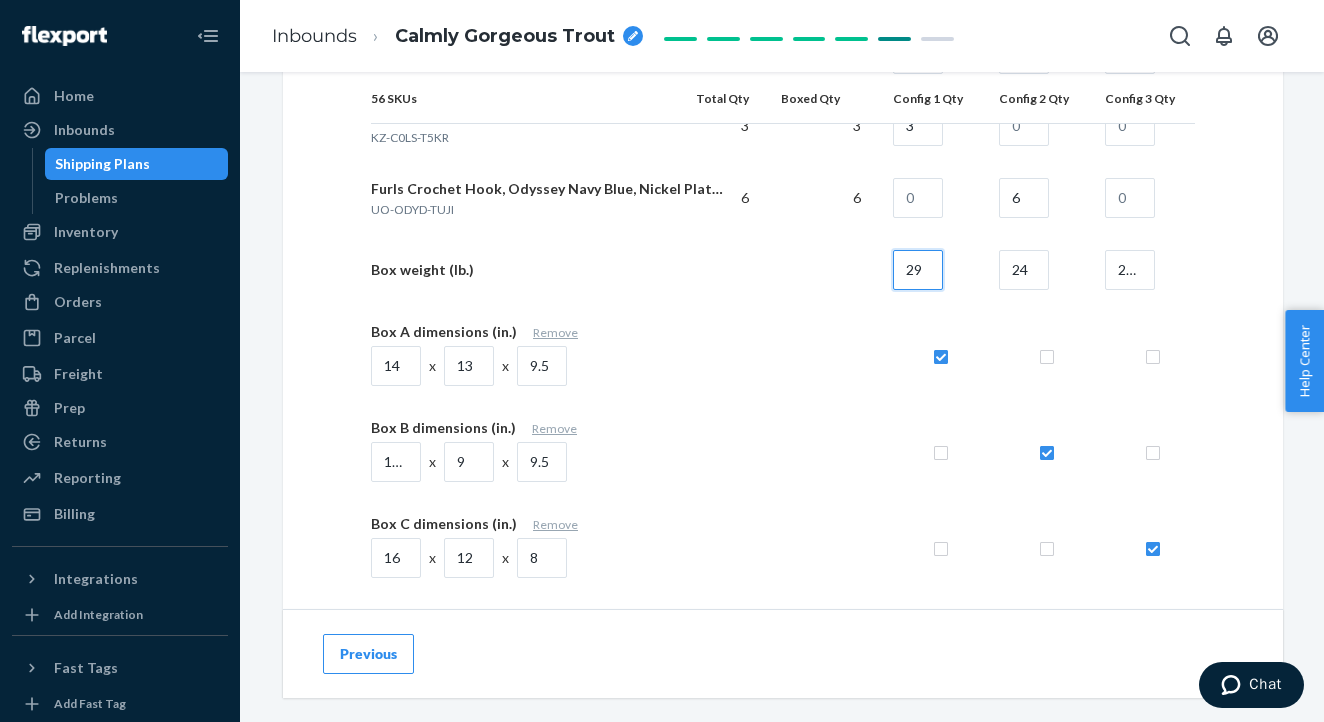 type on "29" 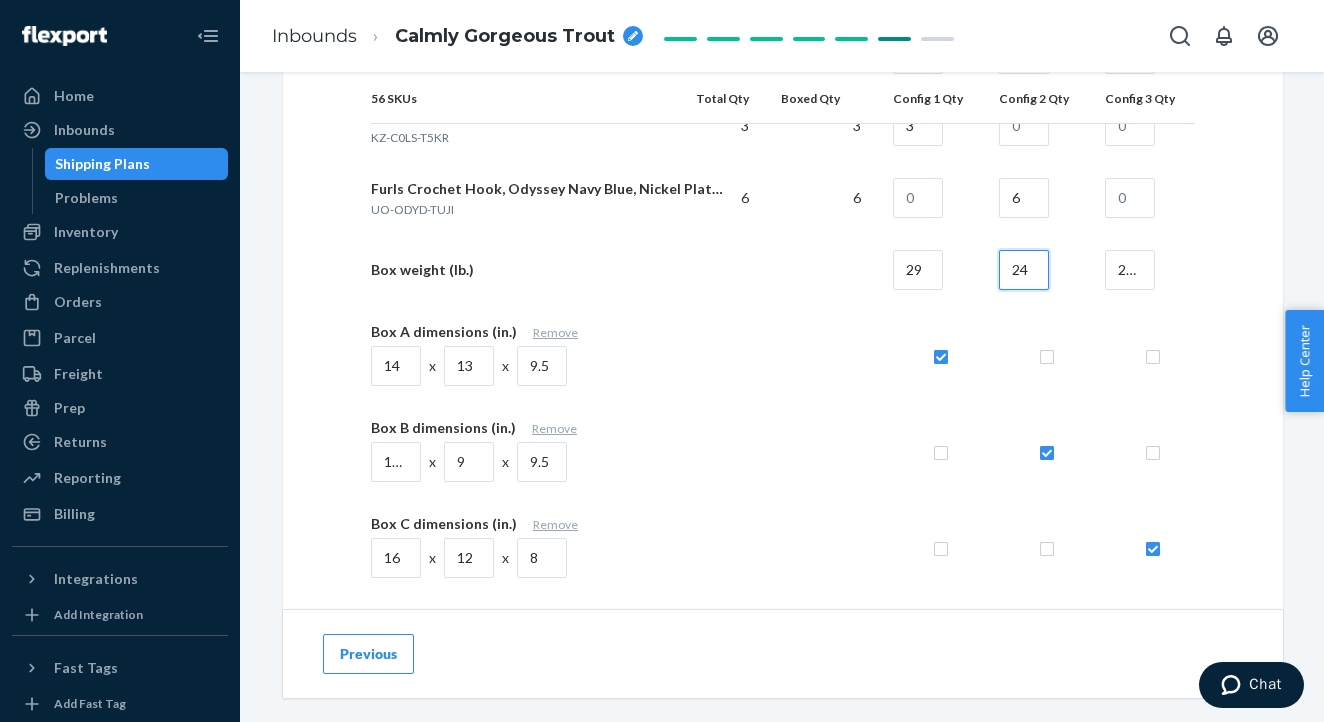 drag, startPoint x: 1014, startPoint y: 270, endPoint x: 1073, endPoint y: 273, distance: 59.07622 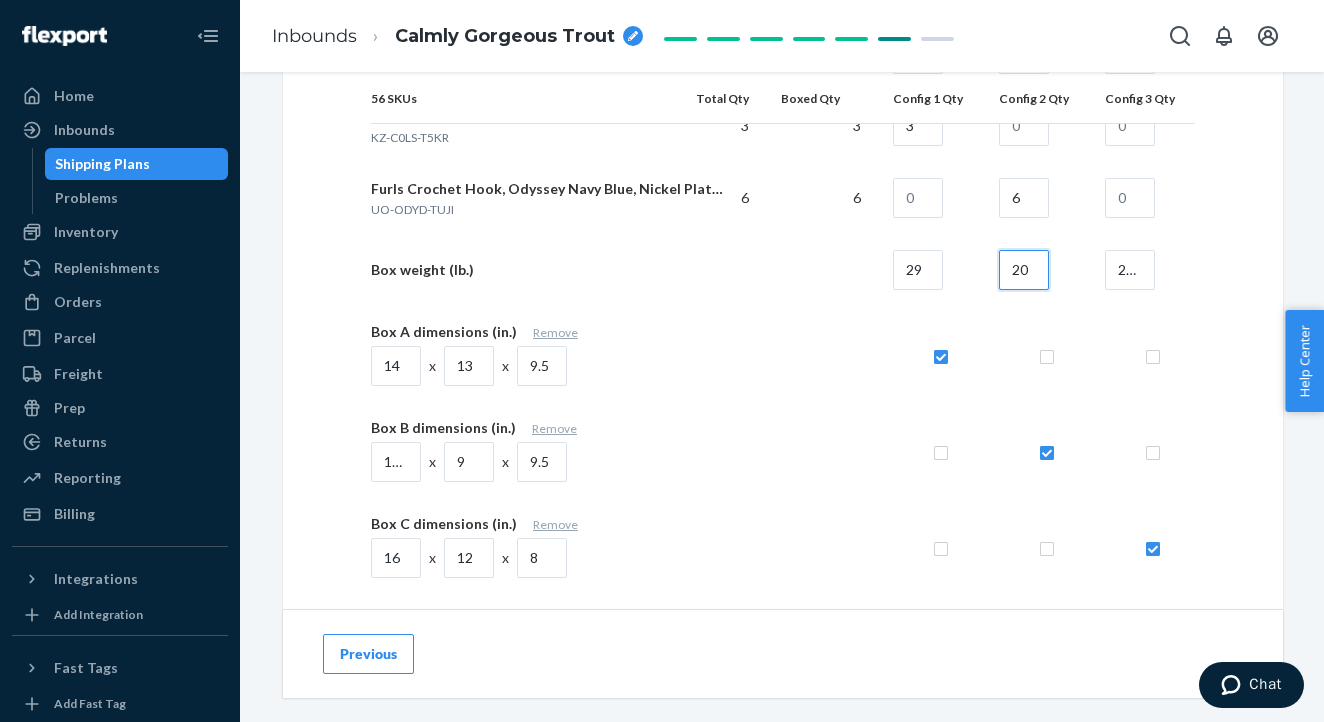 type on "20" 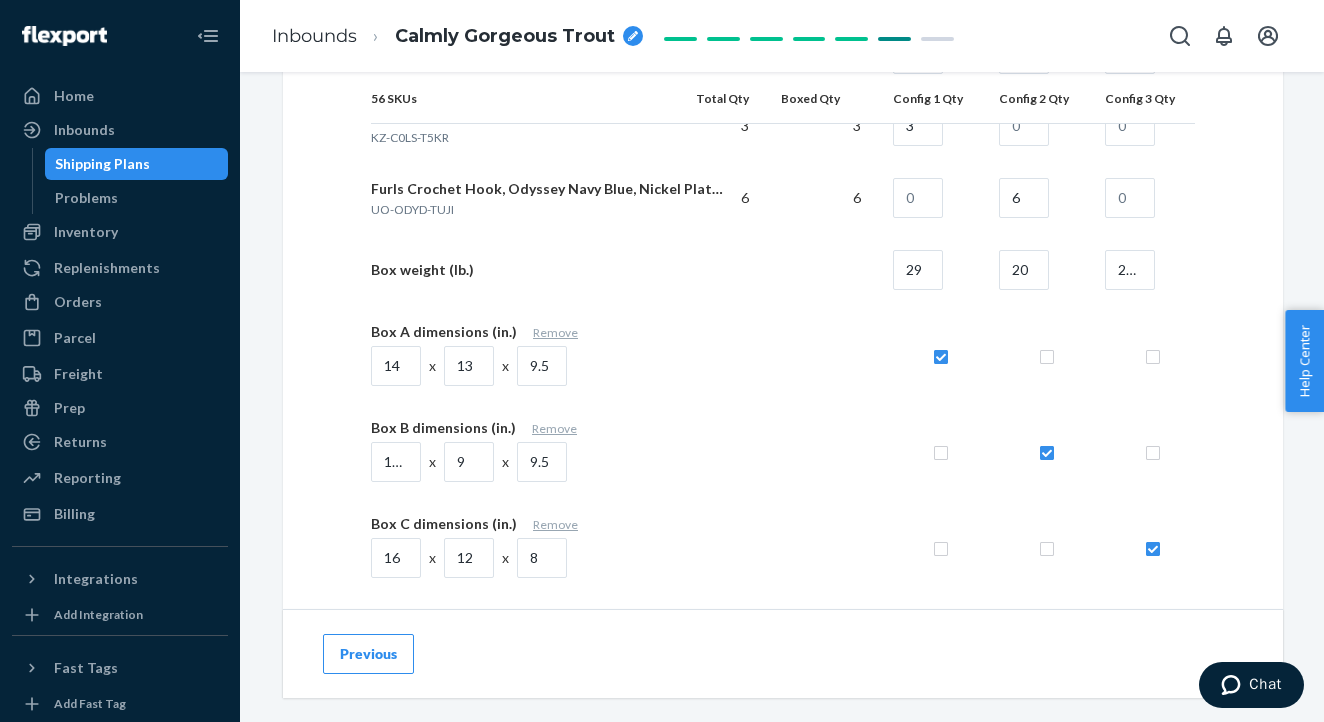 click on "Box weight (lb.)" at bounding box center [560, 270] 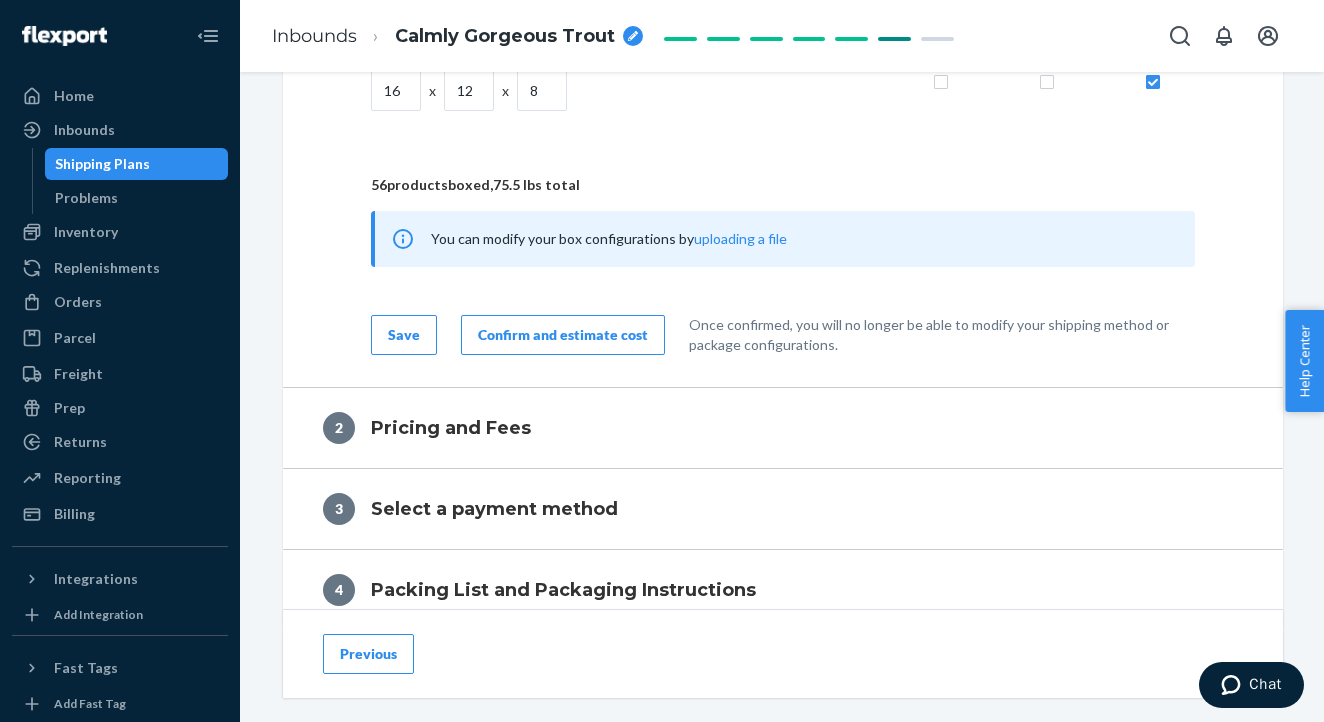 scroll, scrollTop: 5843, scrollLeft: 0, axis: vertical 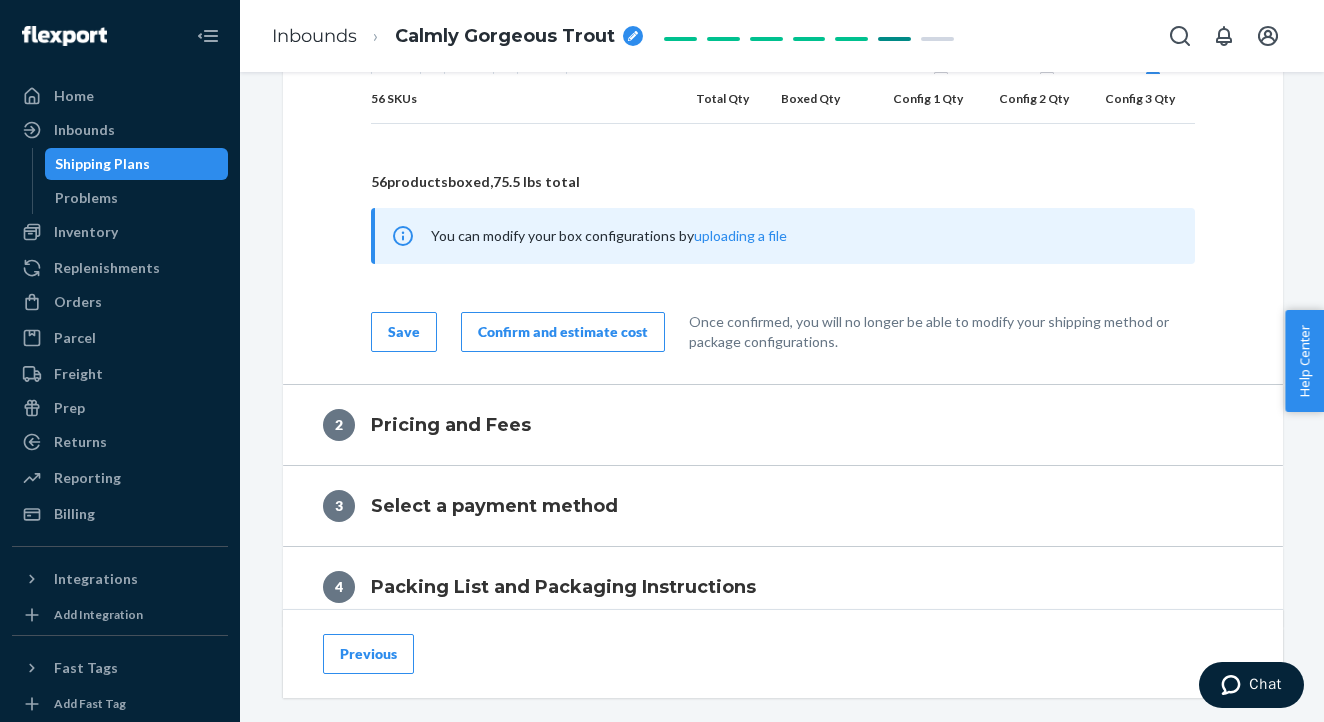 click on "Confirm and estimate cost" at bounding box center (563, 332) 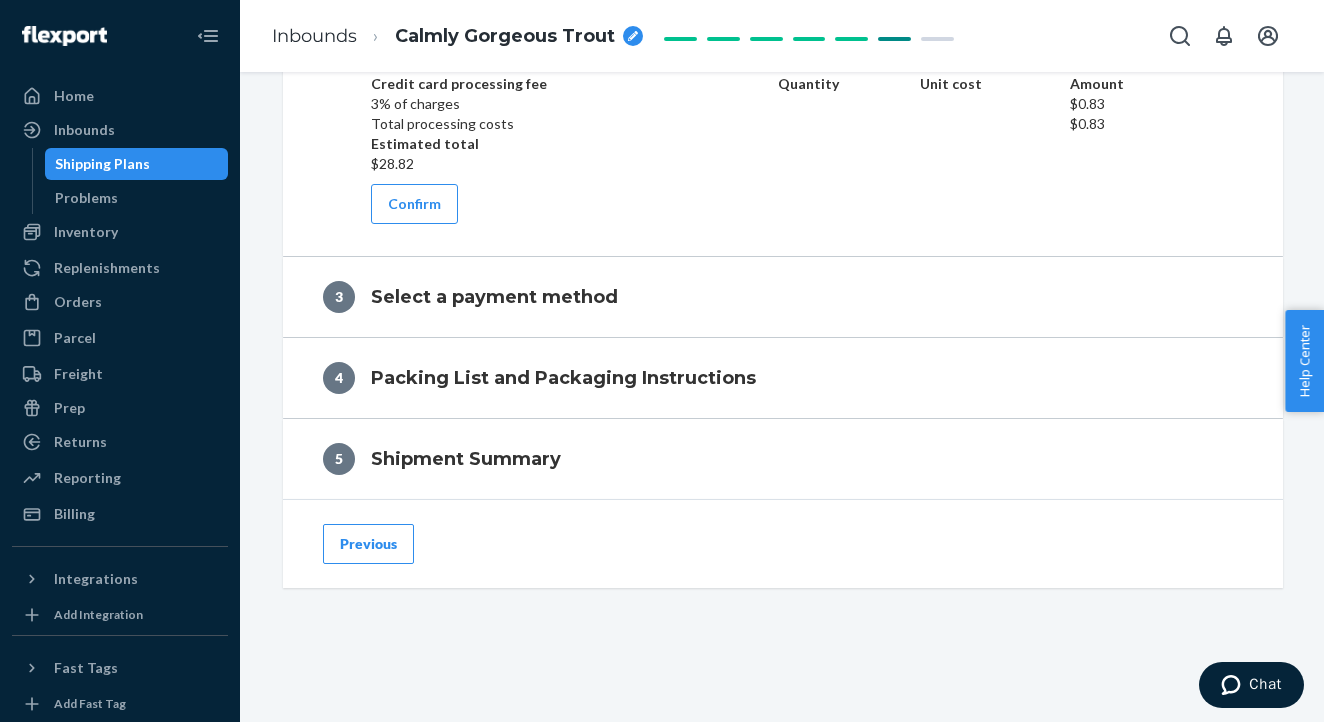 scroll, scrollTop: 1230, scrollLeft: 0, axis: vertical 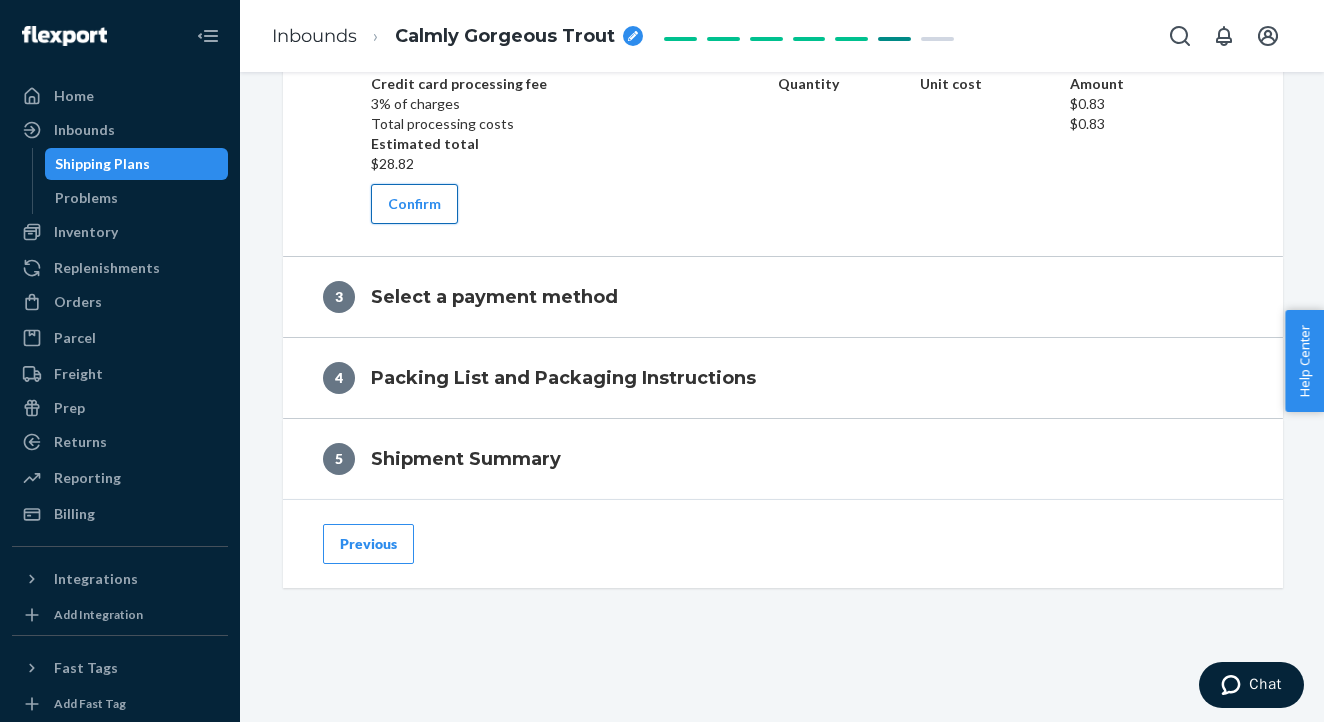 click on "Confirm" at bounding box center [414, 204] 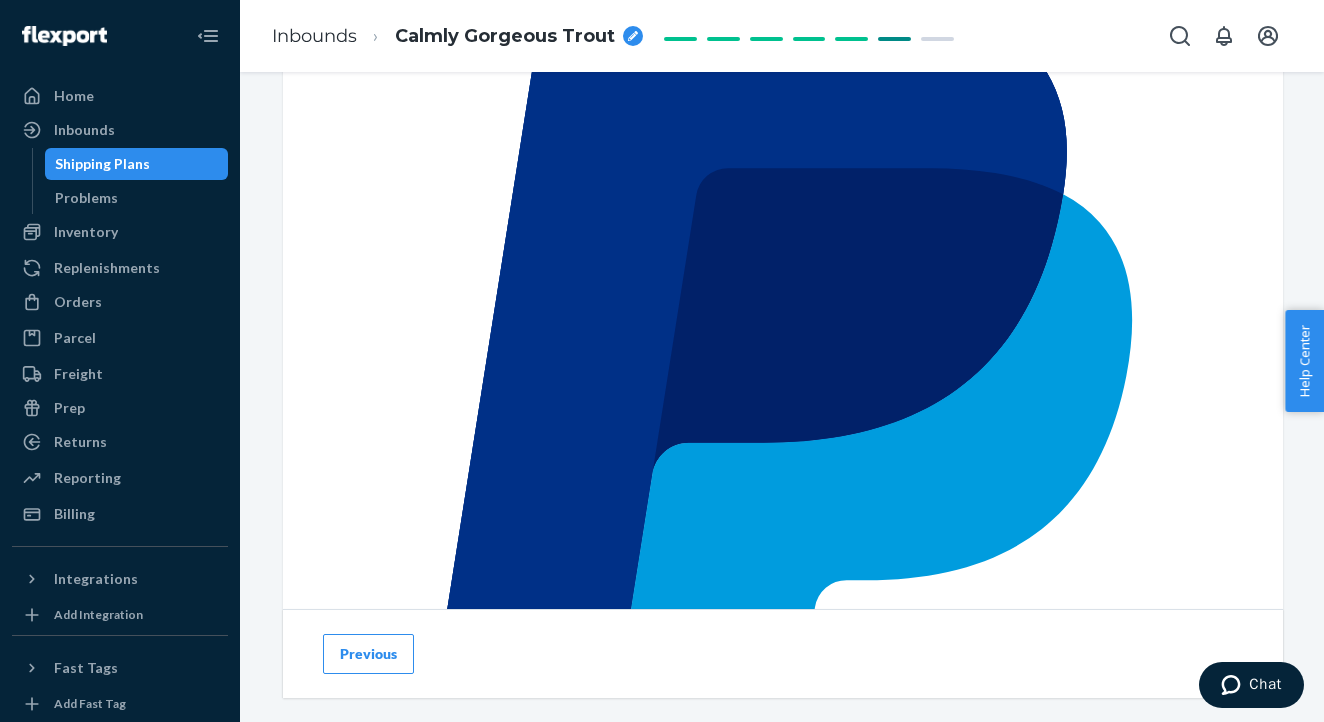 scroll, scrollTop: 1095, scrollLeft: 0, axis: vertical 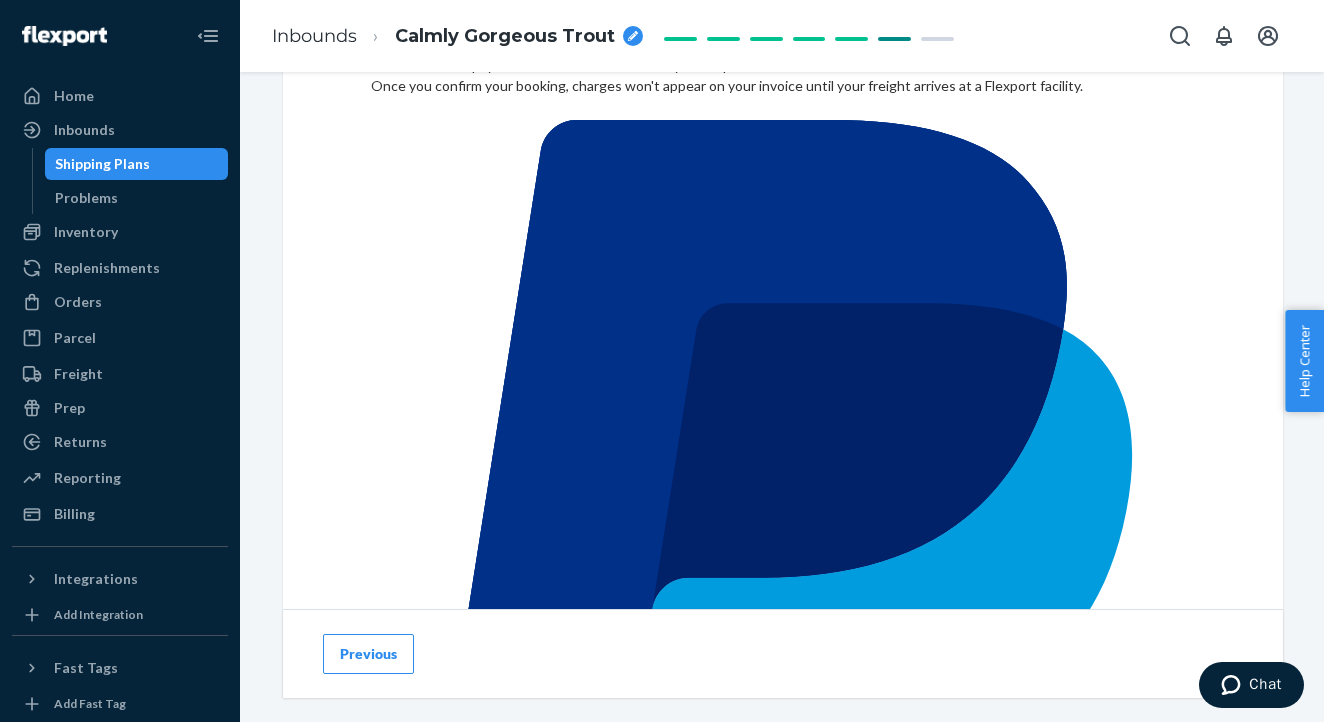 click on "Confirm payment method" at bounding box center (471, 1039) 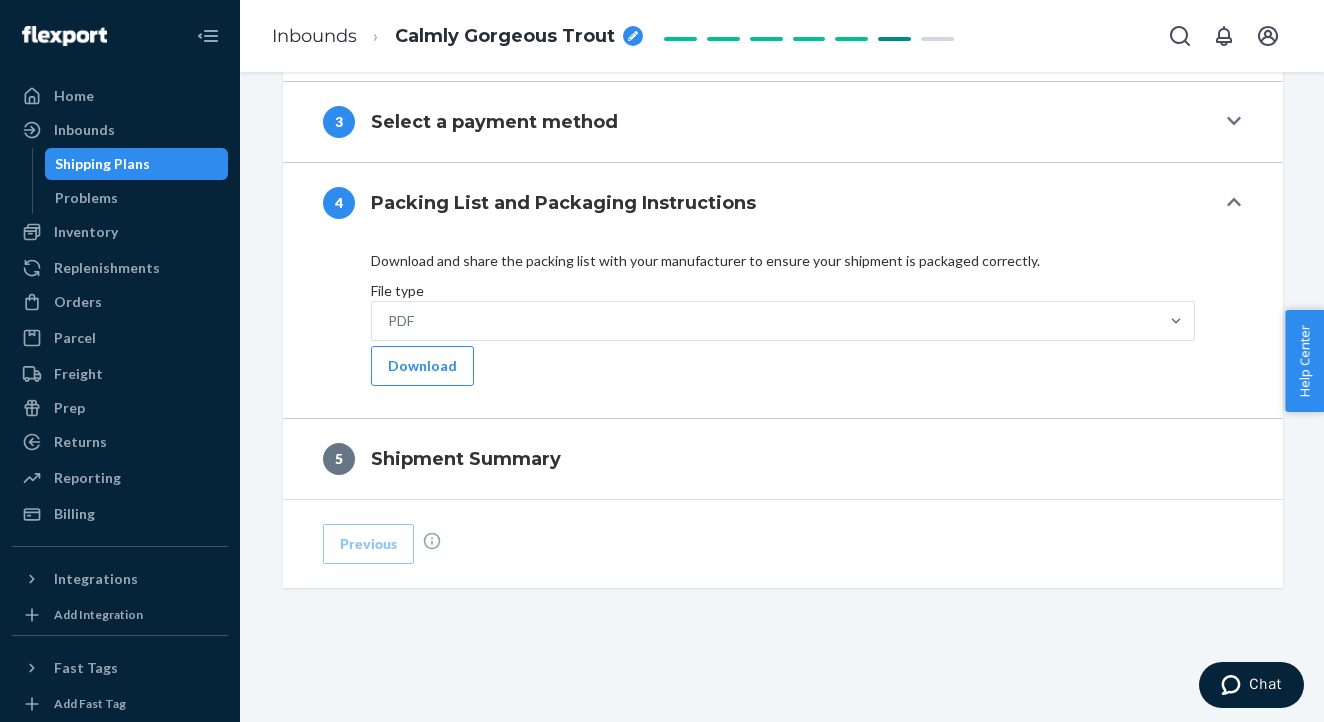 scroll, scrollTop: 930, scrollLeft: 0, axis: vertical 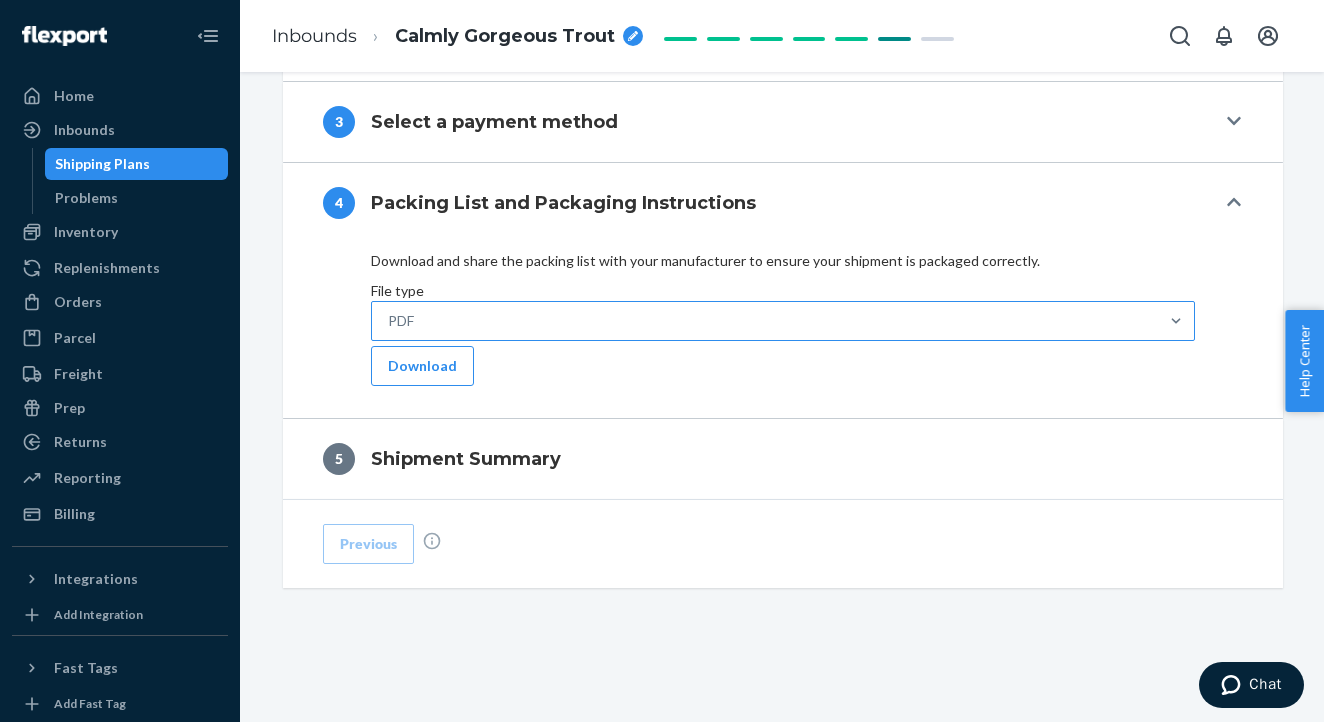 click on "PDF" at bounding box center (765, 321) 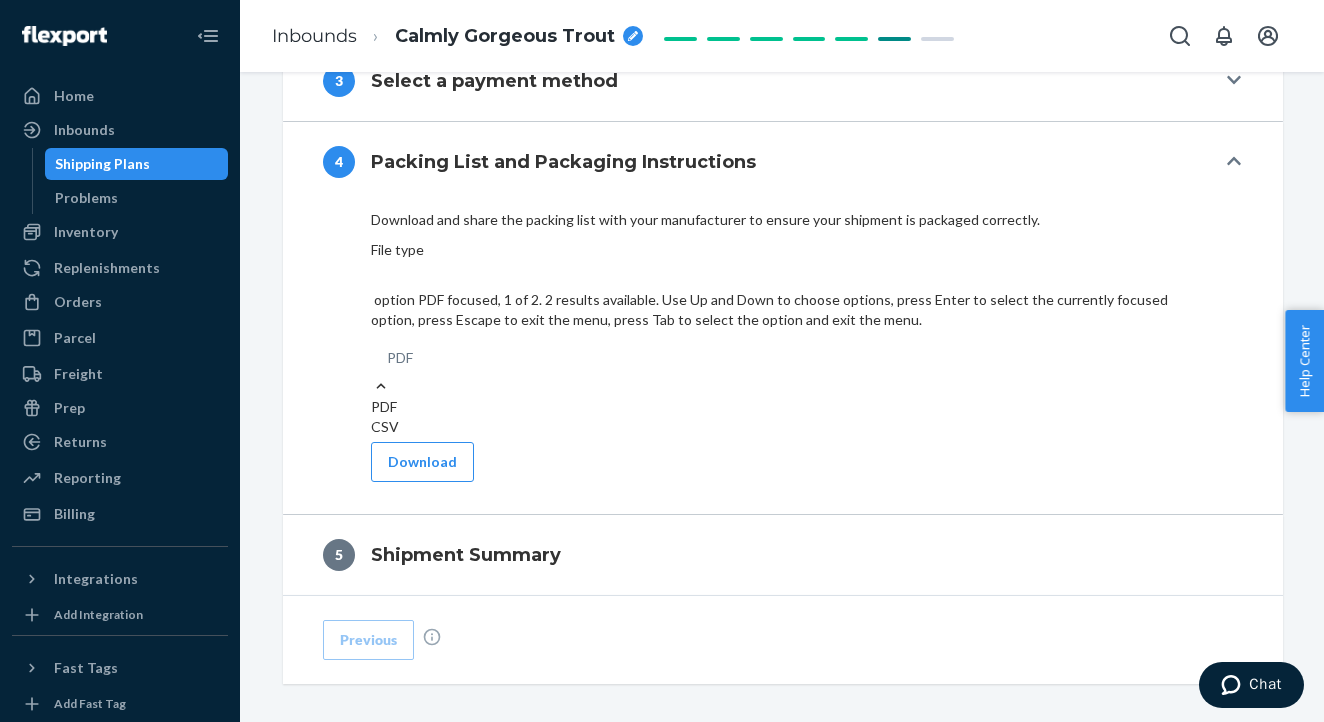 click on "PDF" at bounding box center (783, 407) 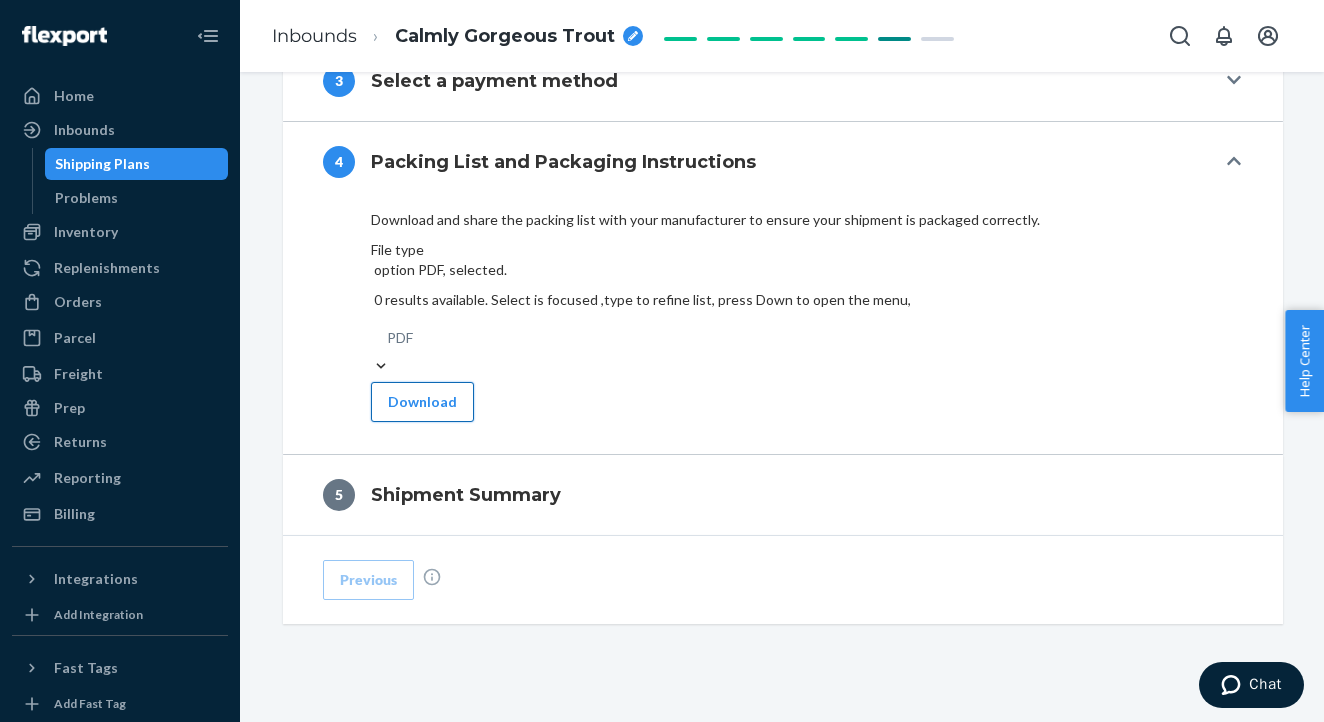 click on "Download" at bounding box center [422, 402] 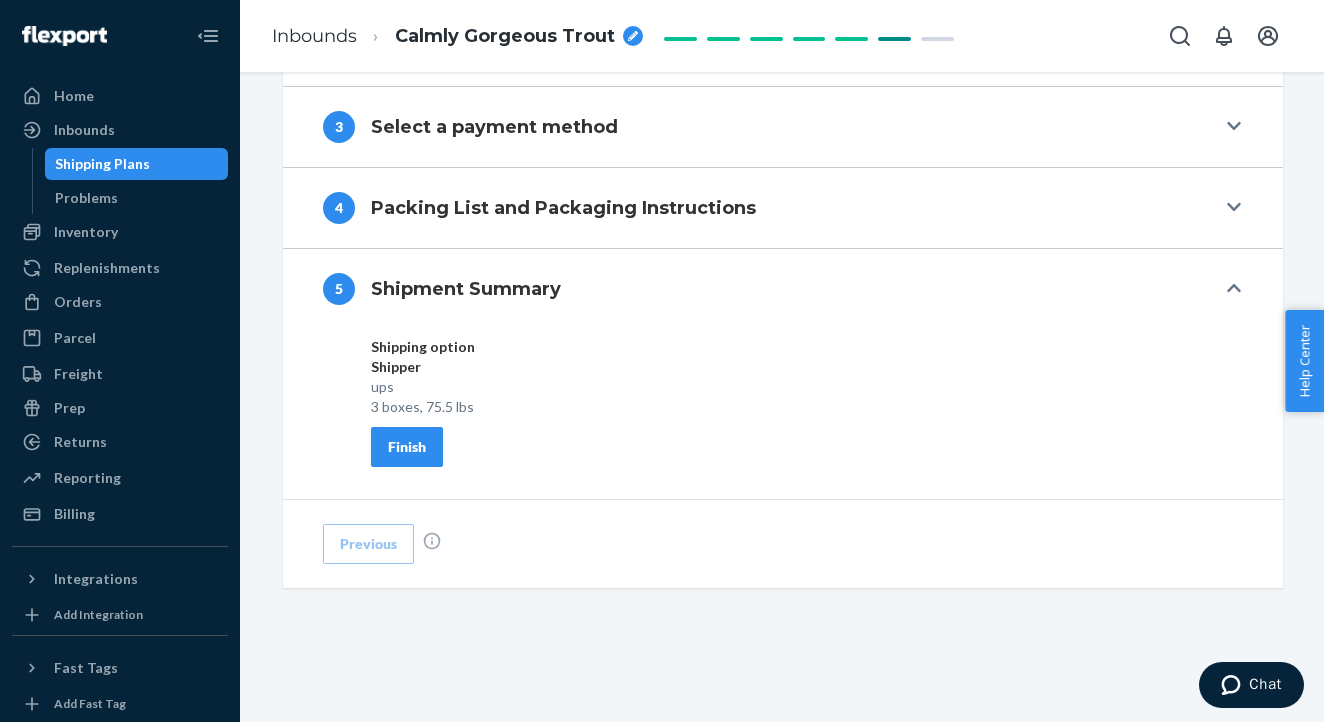scroll, scrollTop: 856, scrollLeft: 0, axis: vertical 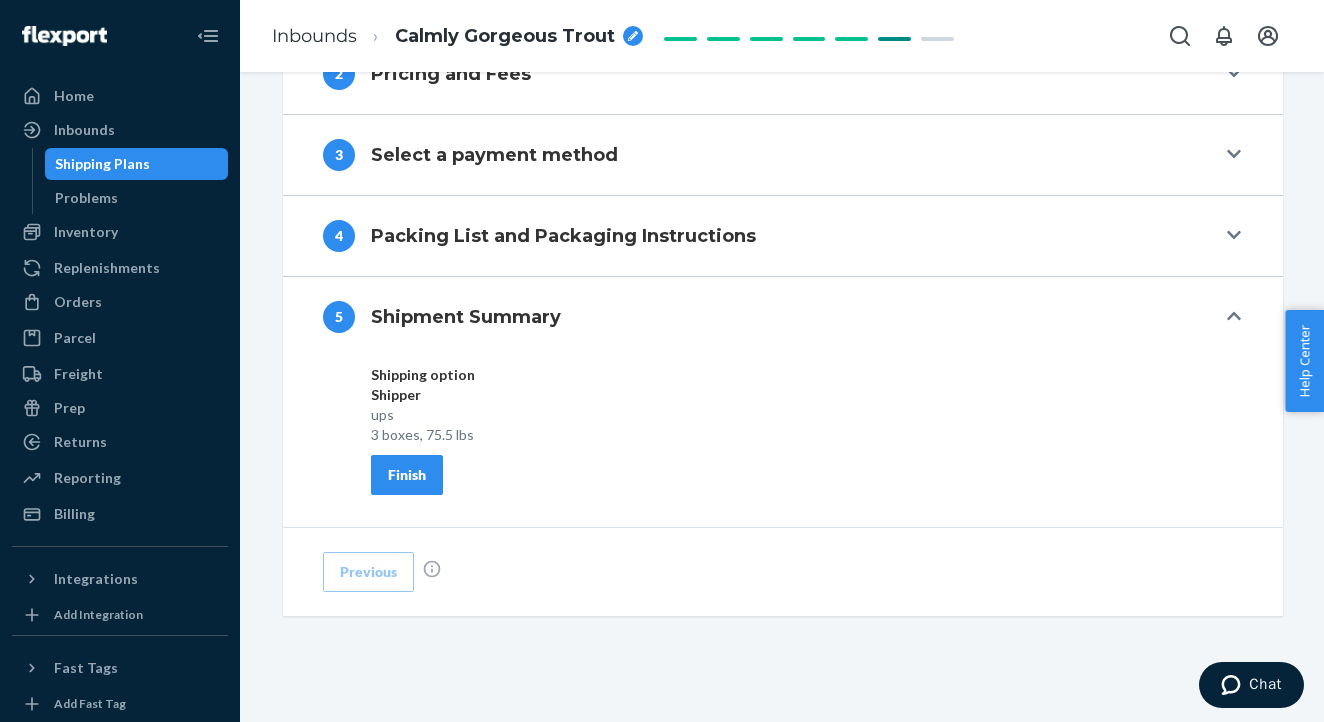click on "Packing List and Packaging Instructions" at bounding box center (563, 236) 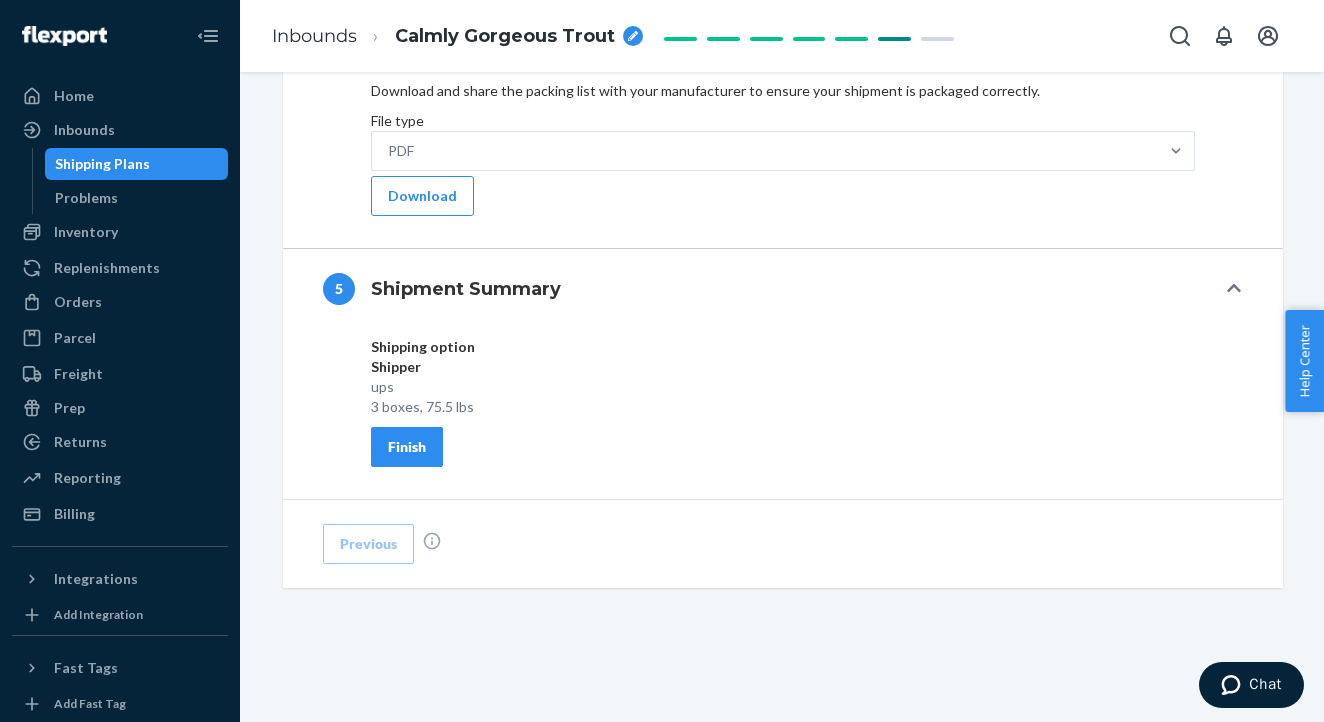 scroll, scrollTop: 1074, scrollLeft: 0, axis: vertical 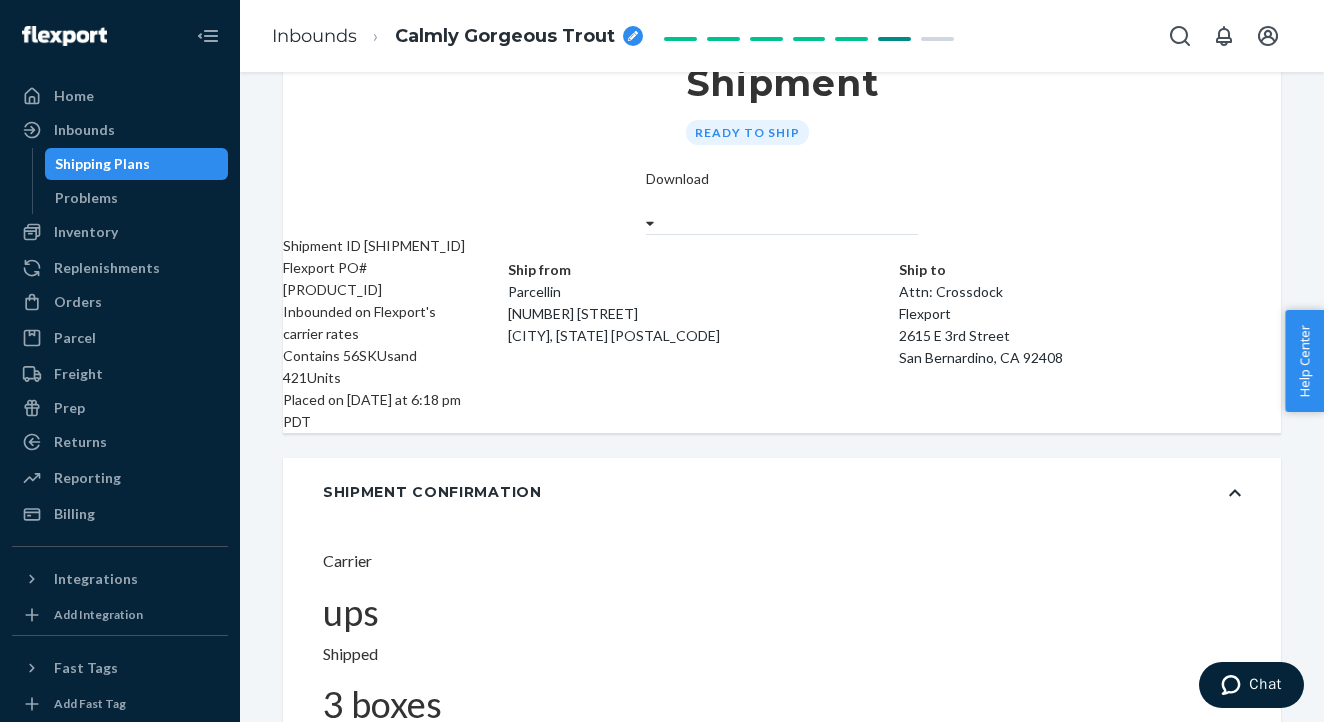 click on "Download" at bounding box center (782, 191) 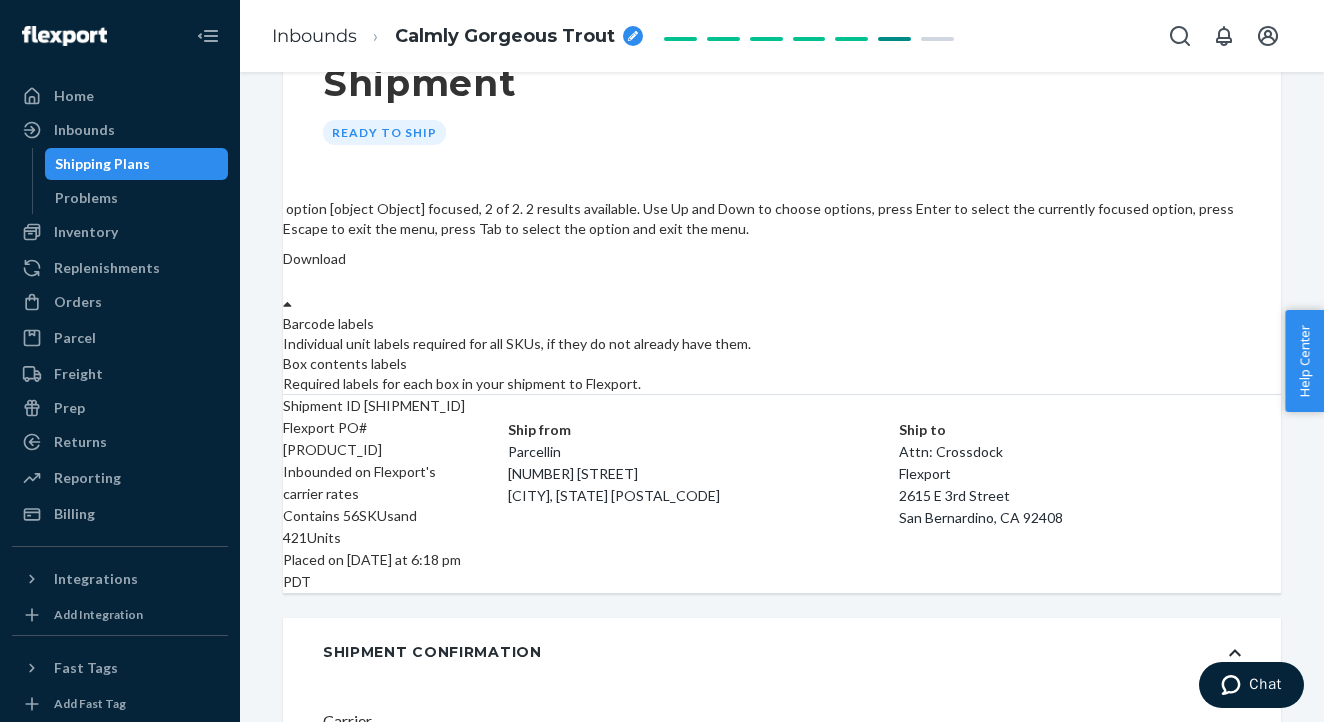 click on "Required labels for each box in your shipment to Flexport." at bounding box center (782, 384) 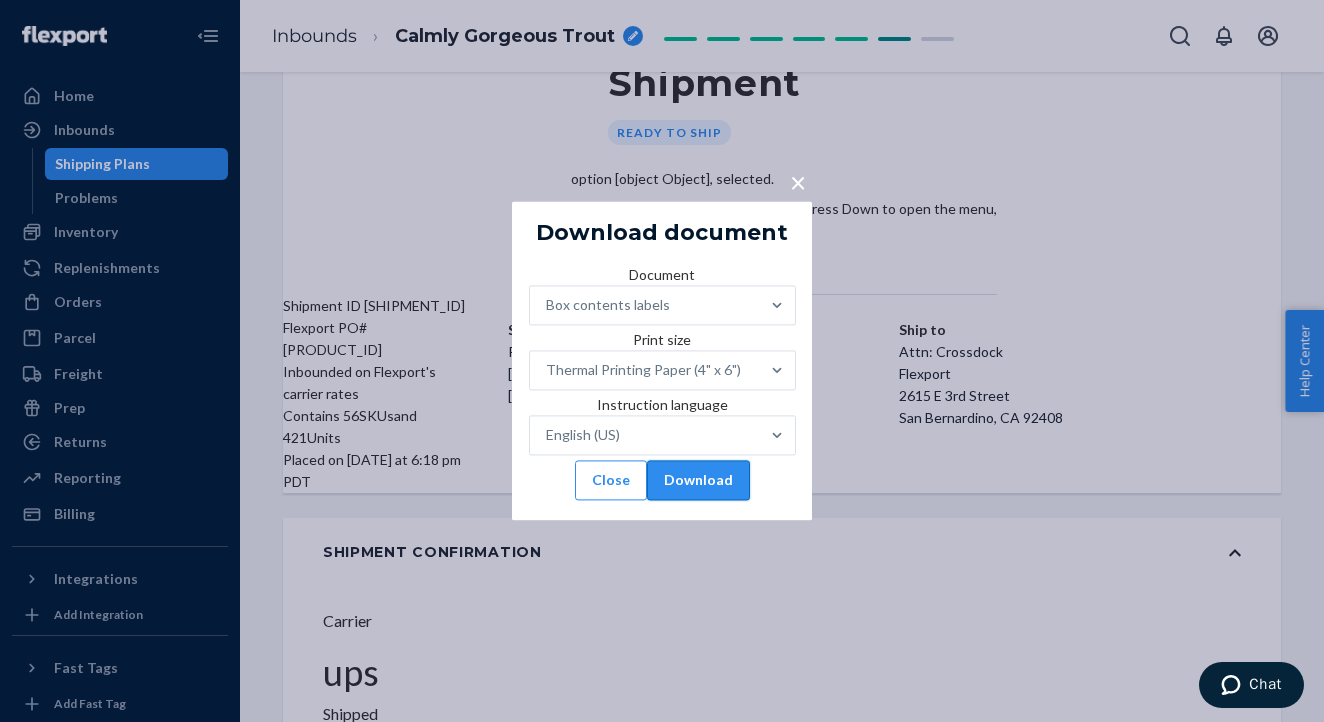click on "Download" at bounding box center (698, 481) 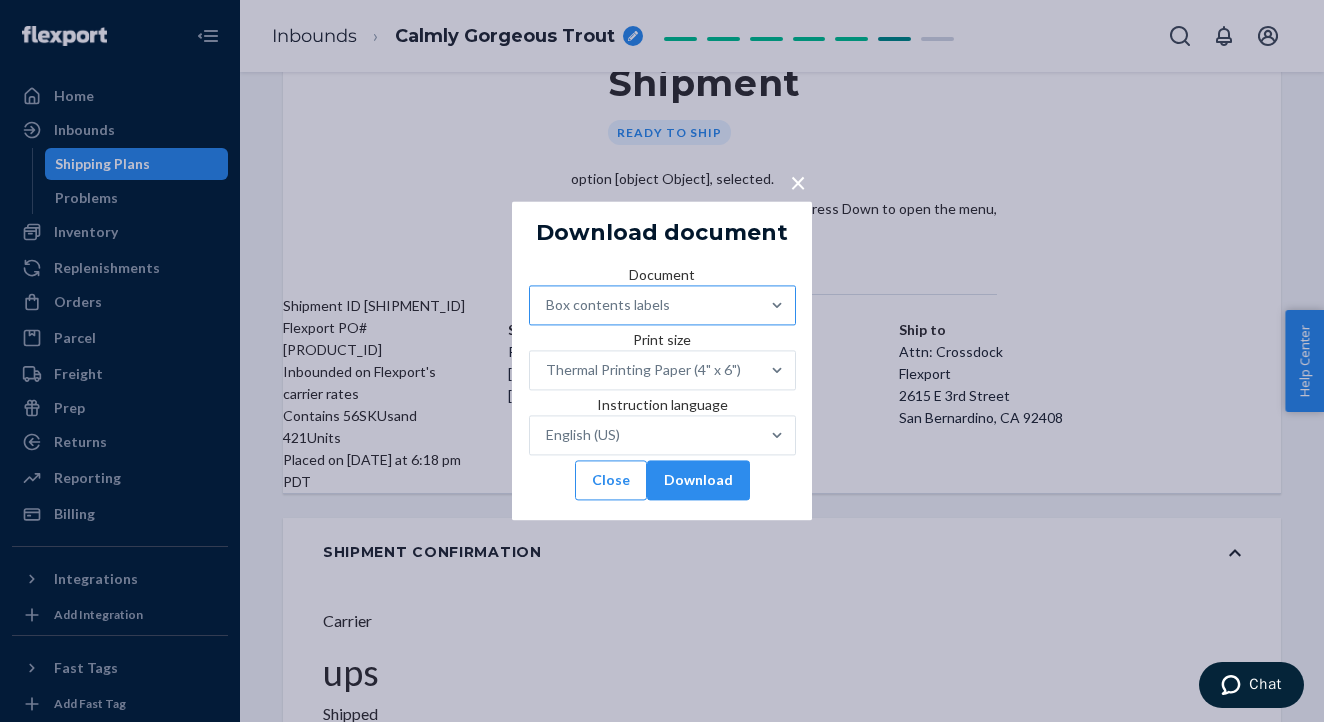 click on "Box contents labels" at bounding box center [644, 306] 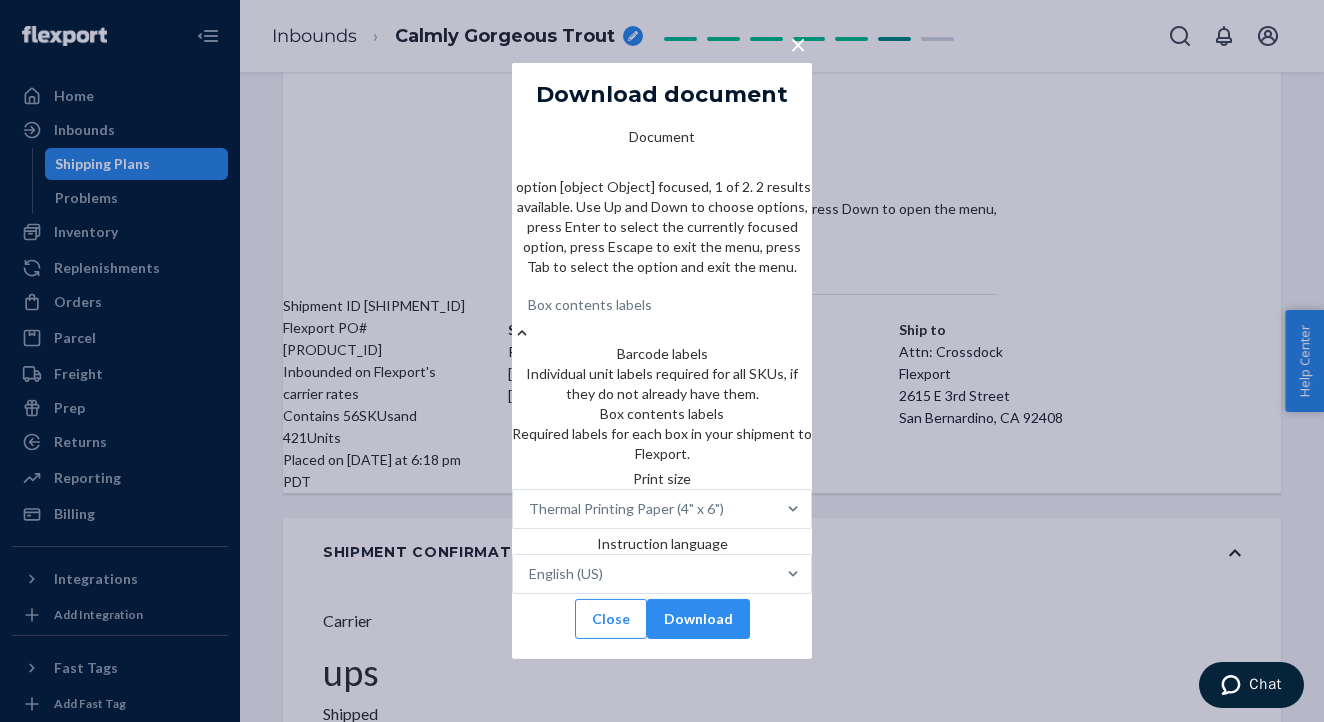 click on "× Download document Document option [object Object] focused, 1 of 2. 2 results available. Use Up and Down to choose options, press Enter to select the currently focused option, press Escape to exit the menu, press Tab to select the option and exit the menu. Box contents labels Barcode labels Individual unit labels required for all SKUs, if they do not already have them. Box contents labels Required labels for each box in your shipment to Flexport. Print size Thermal Printing Paper (4" x 6") Instruction language English (US) Close Download" at bounding box center (662, 361) 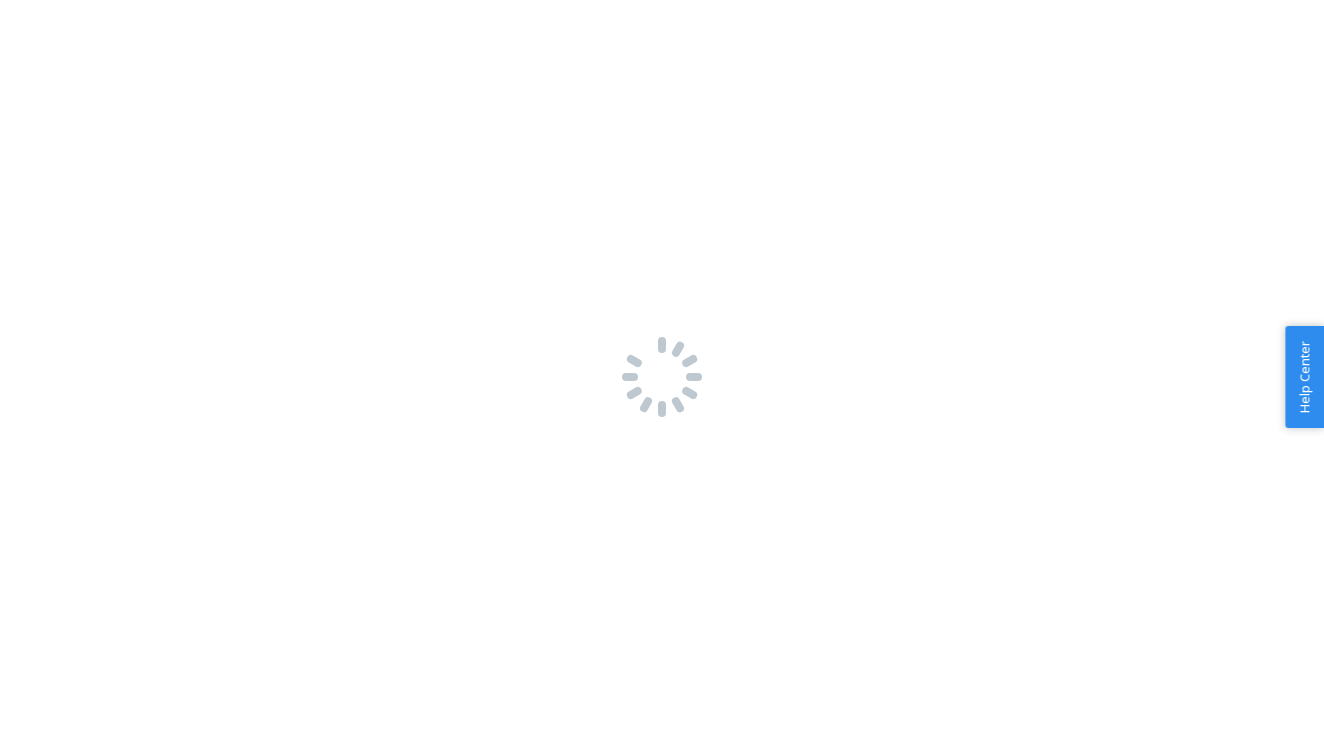 scroll, scrollTop: 0, scrollLeft: 0, axis: both 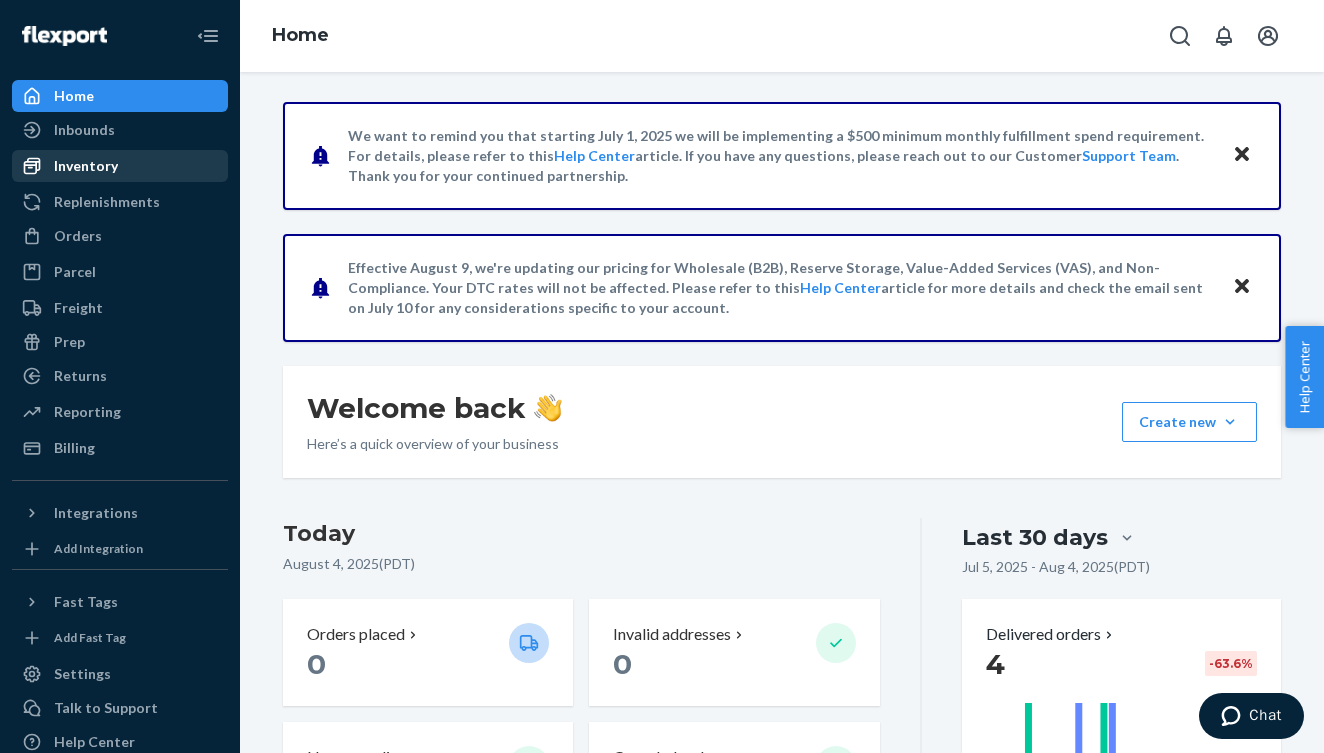 click on "Inventory" at bounding box center (86, 166) 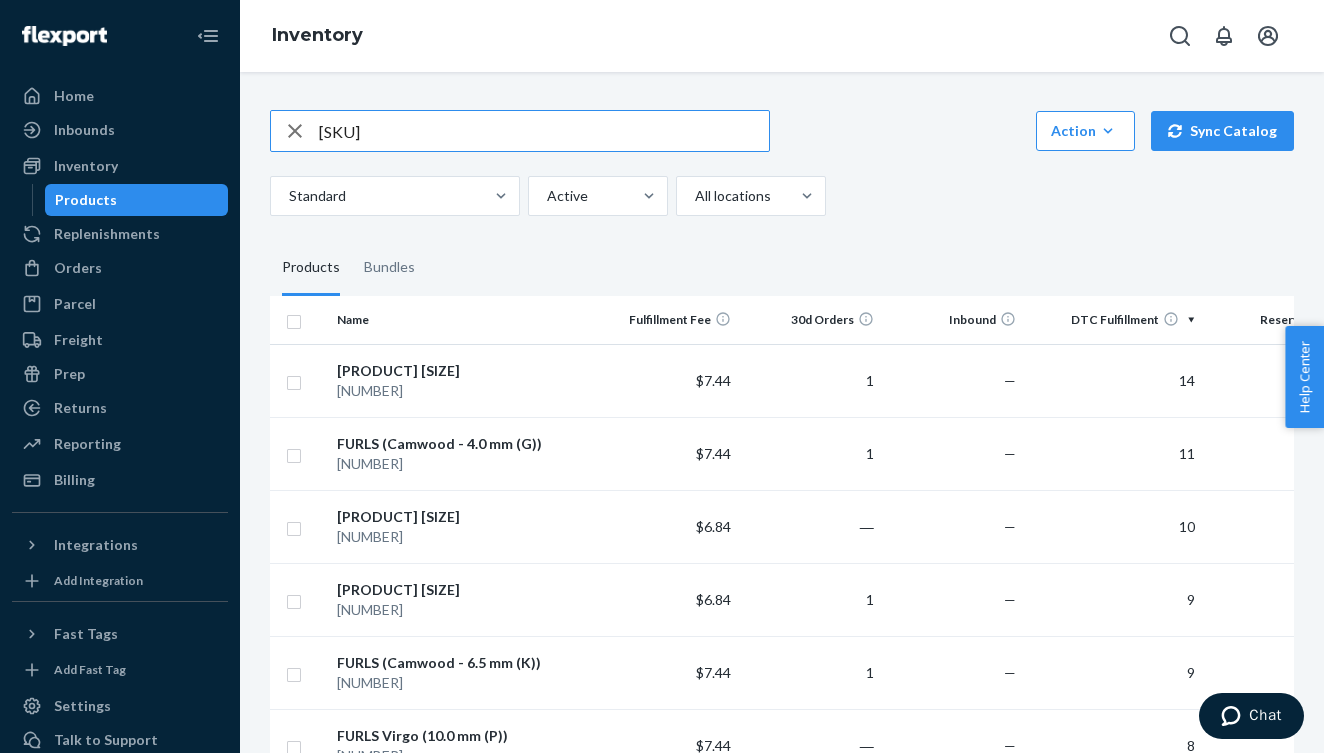 type on "[SKU]" 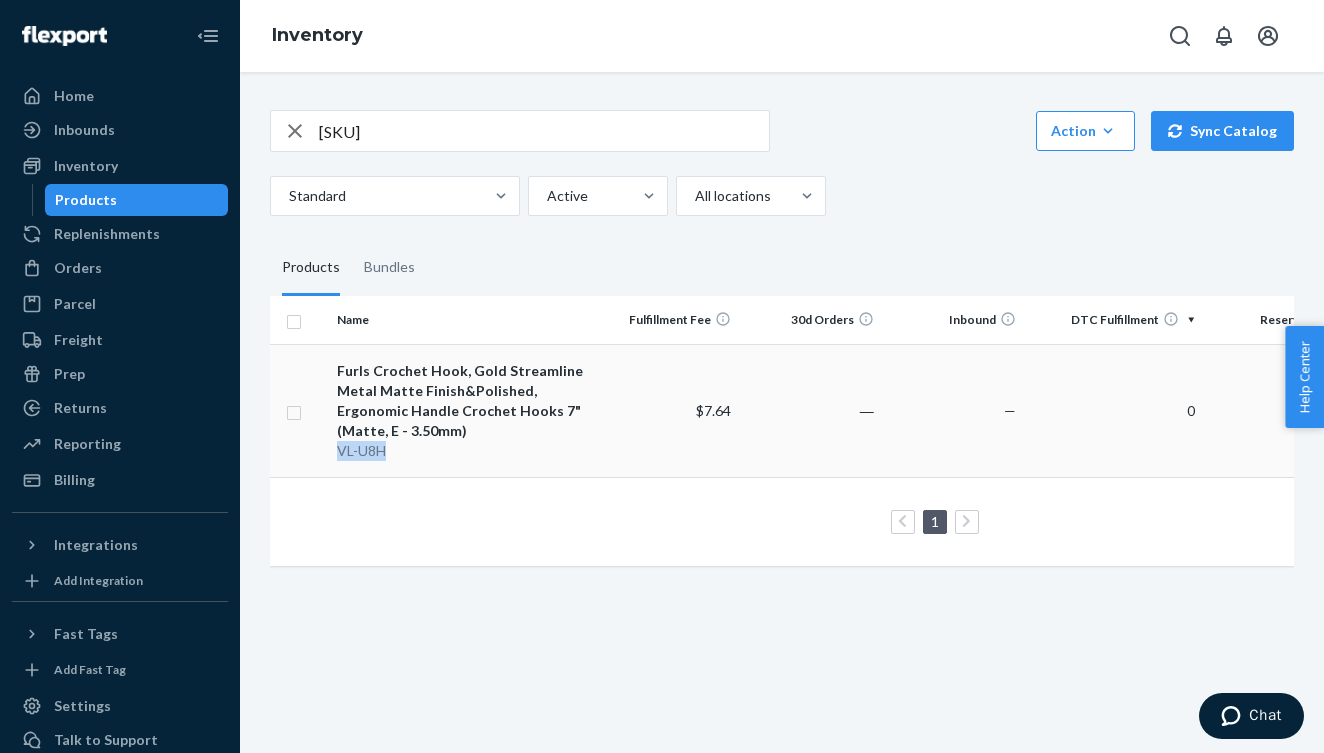 drag, startPoint x: 400, startPoint y: 452, endPoint x: 339, endPoint y: 453, distance: 61.008198 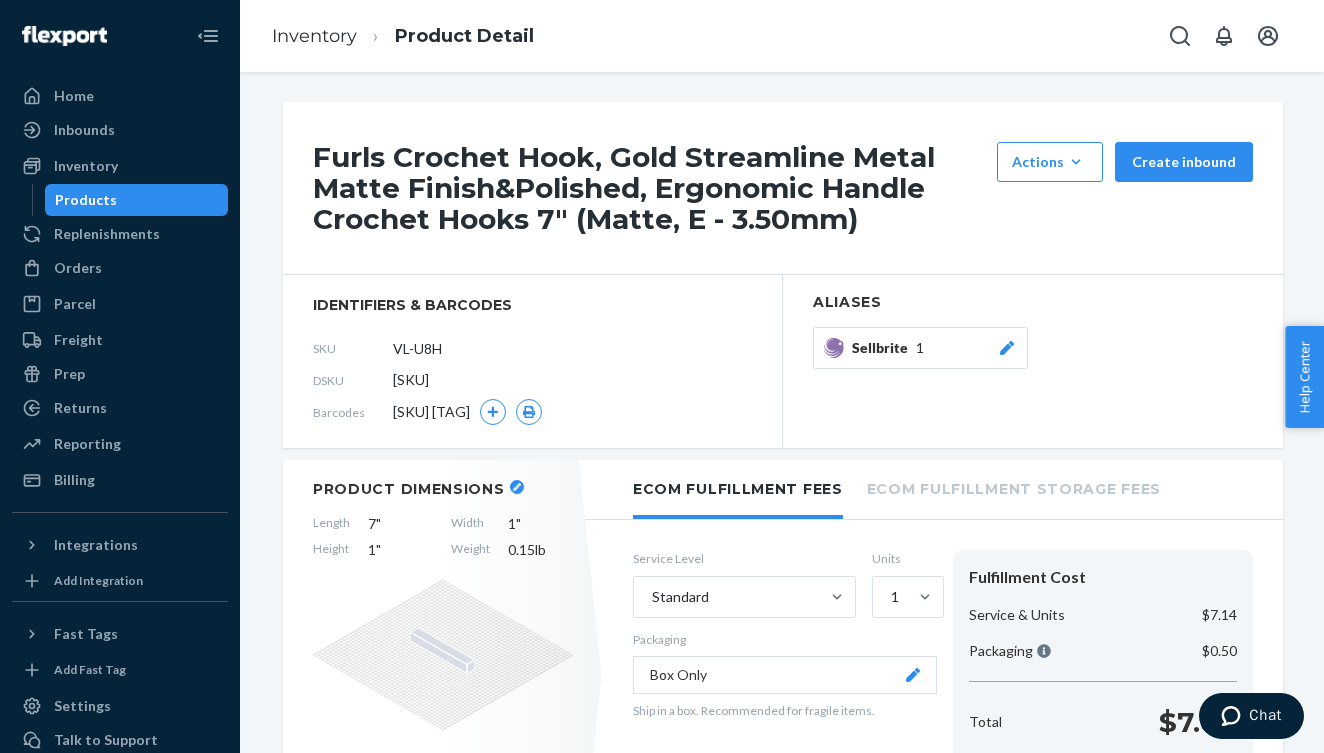 drag, startPoint x: 492, startPoint y: 350, endPoint x: 330, endPoint y: 335, distance: 162.69296 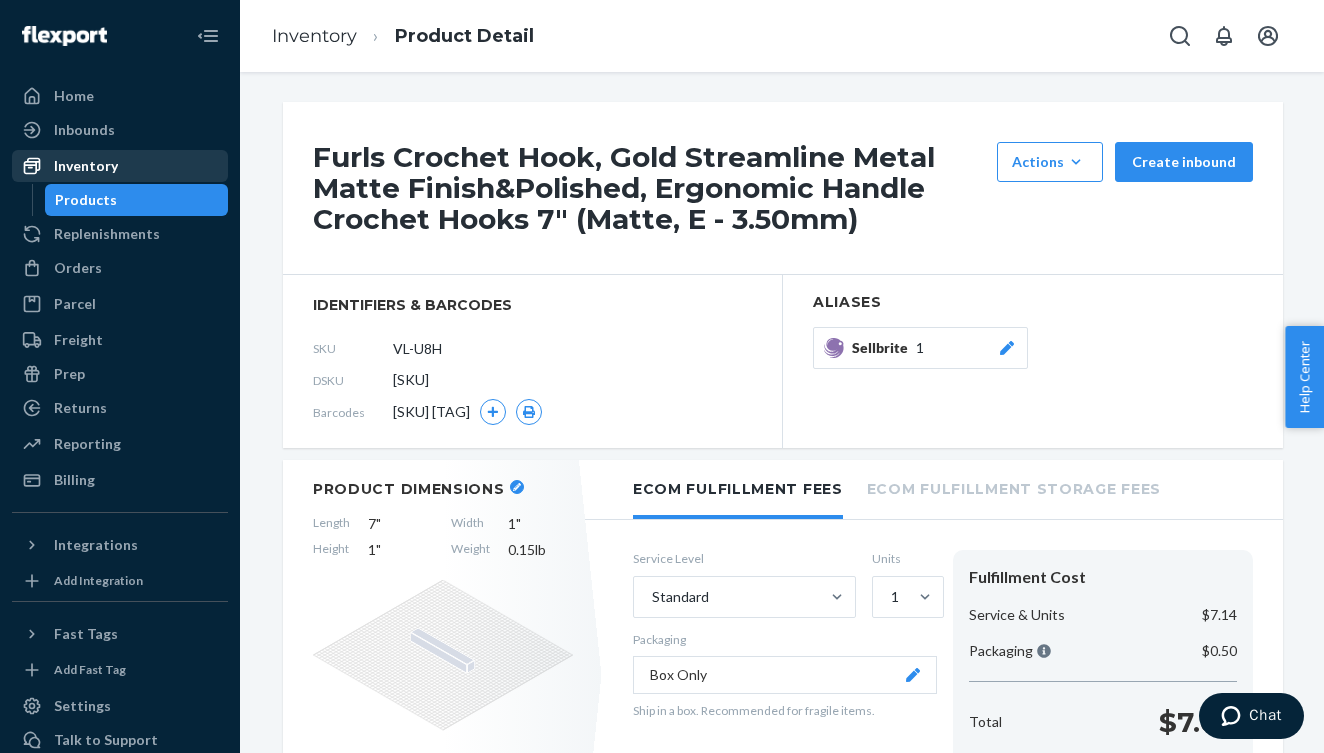 click on "Inventory" at bounding box center [120, 166] 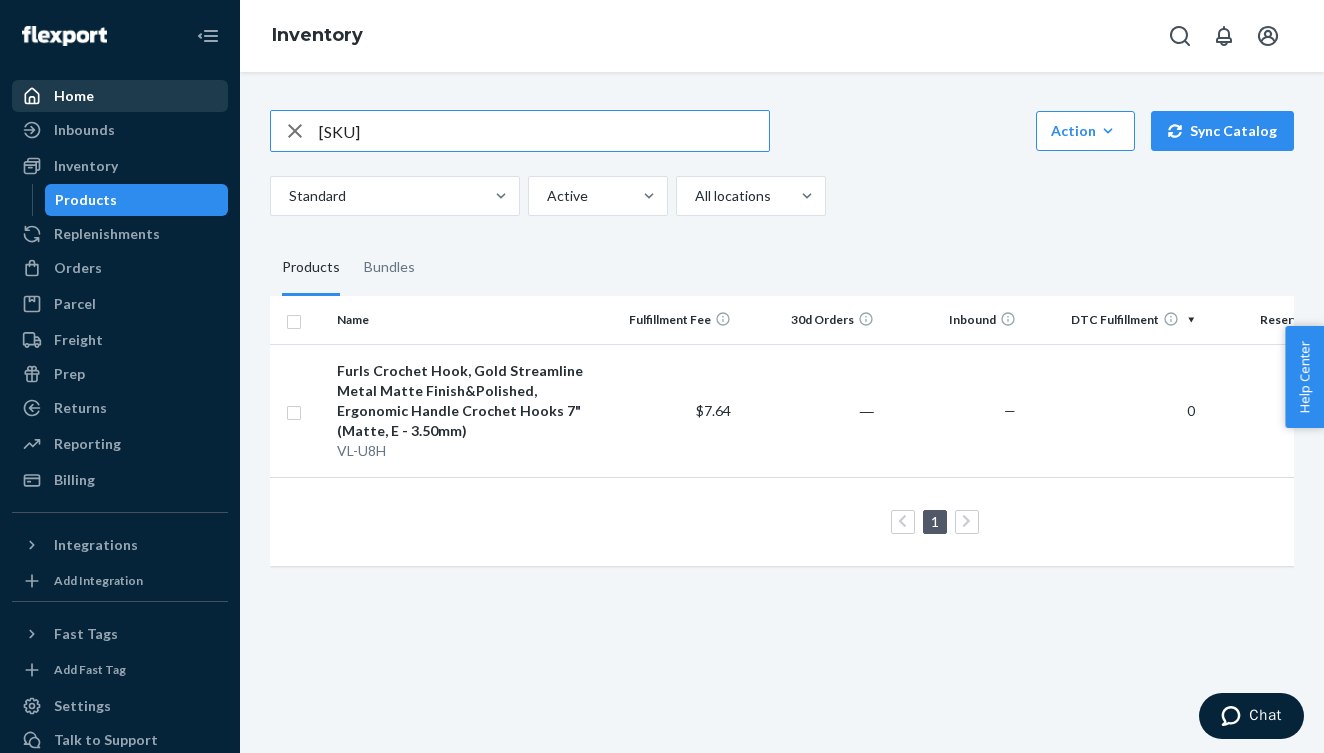 drag, startPoint x: 449, startPoint y: 133, endPoint x: 169, endPoint y: 106, distance: 281.29877 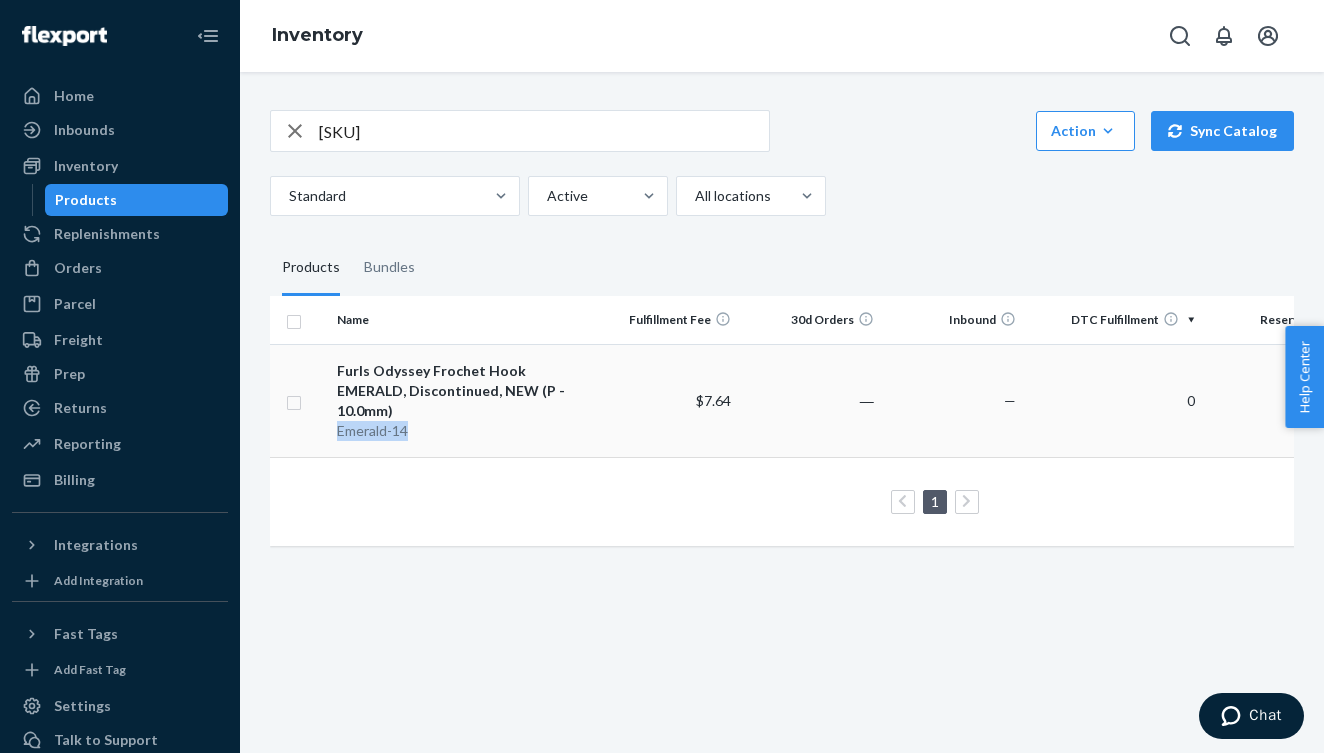 drag, startPoint x: 440, startPoint y: 411, endPoint x: 338, endPoint y: 418, distance: 102.239914 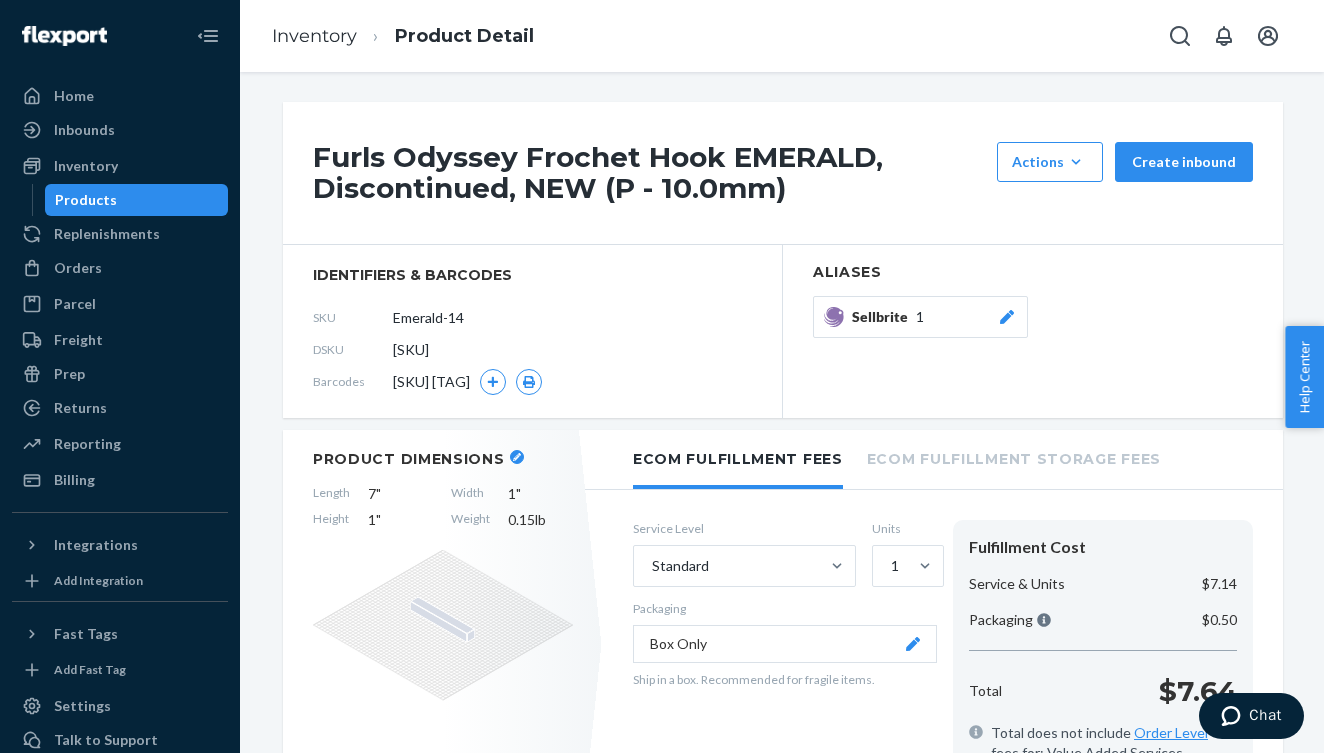 drag, startPoint x: 506, startPoint y: 314, endPoint x: 367, endPoint y: 303, distance: 139.43457 